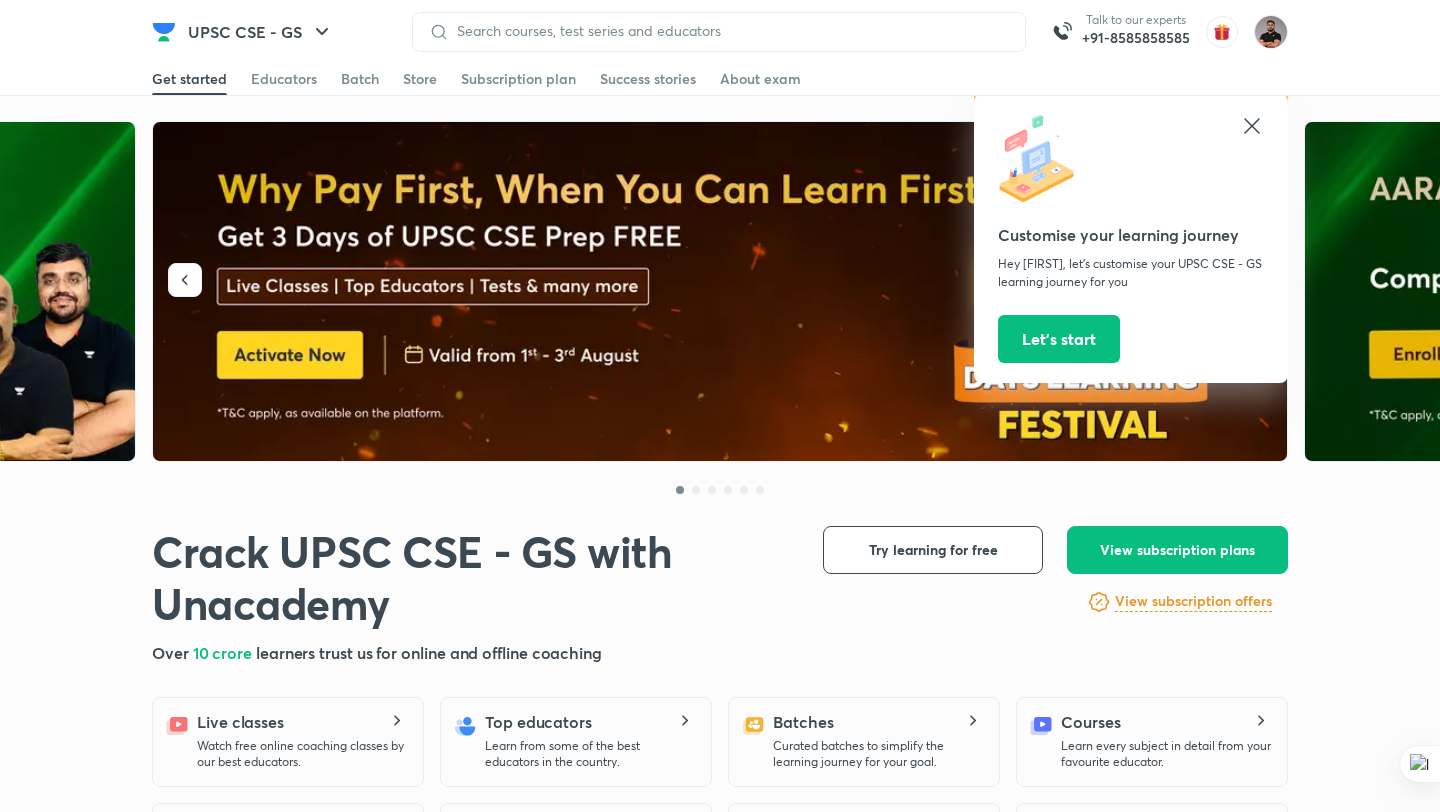 scroll, scrollTop: 0, scrollLeft: 0, axis: both 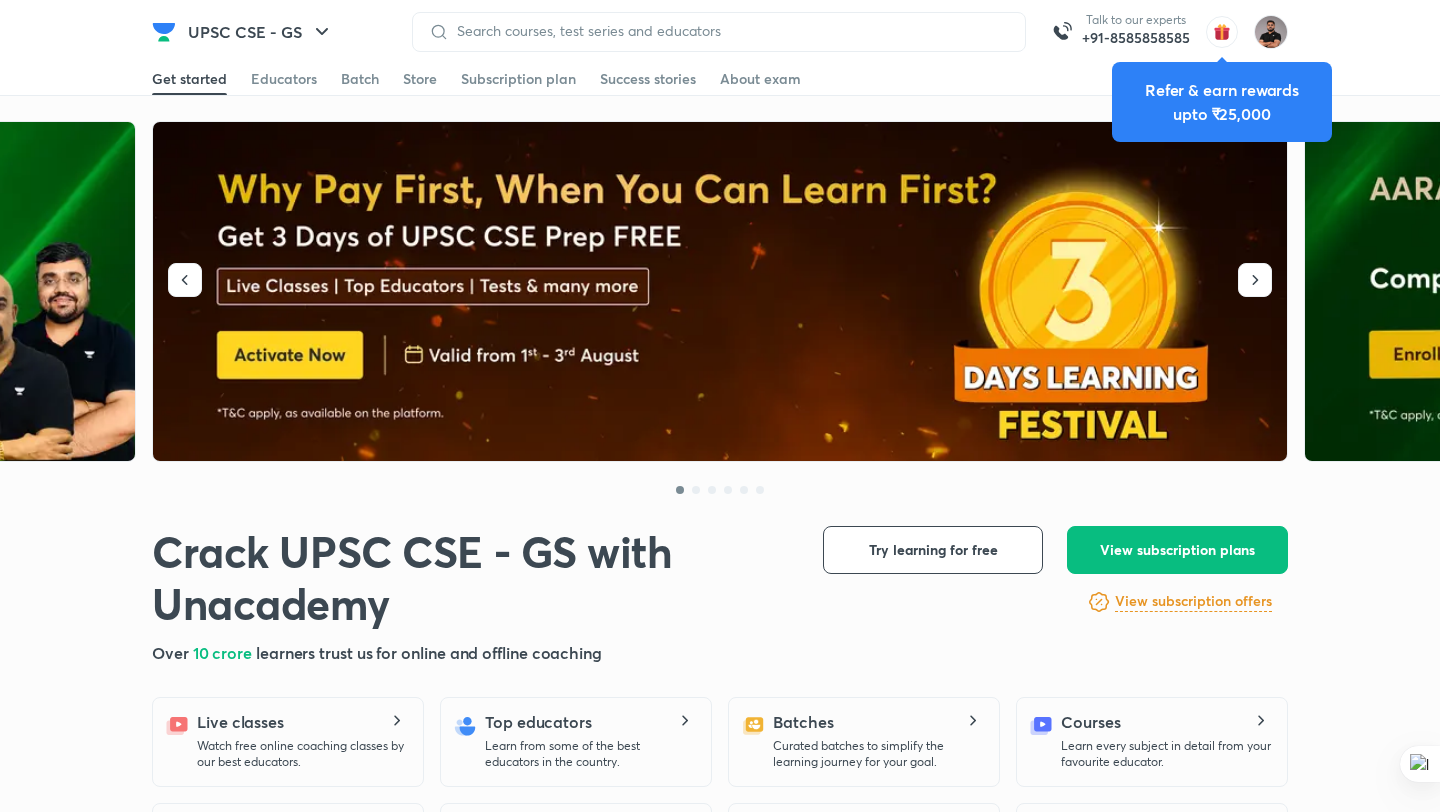 click at bounding box center [719, 32] 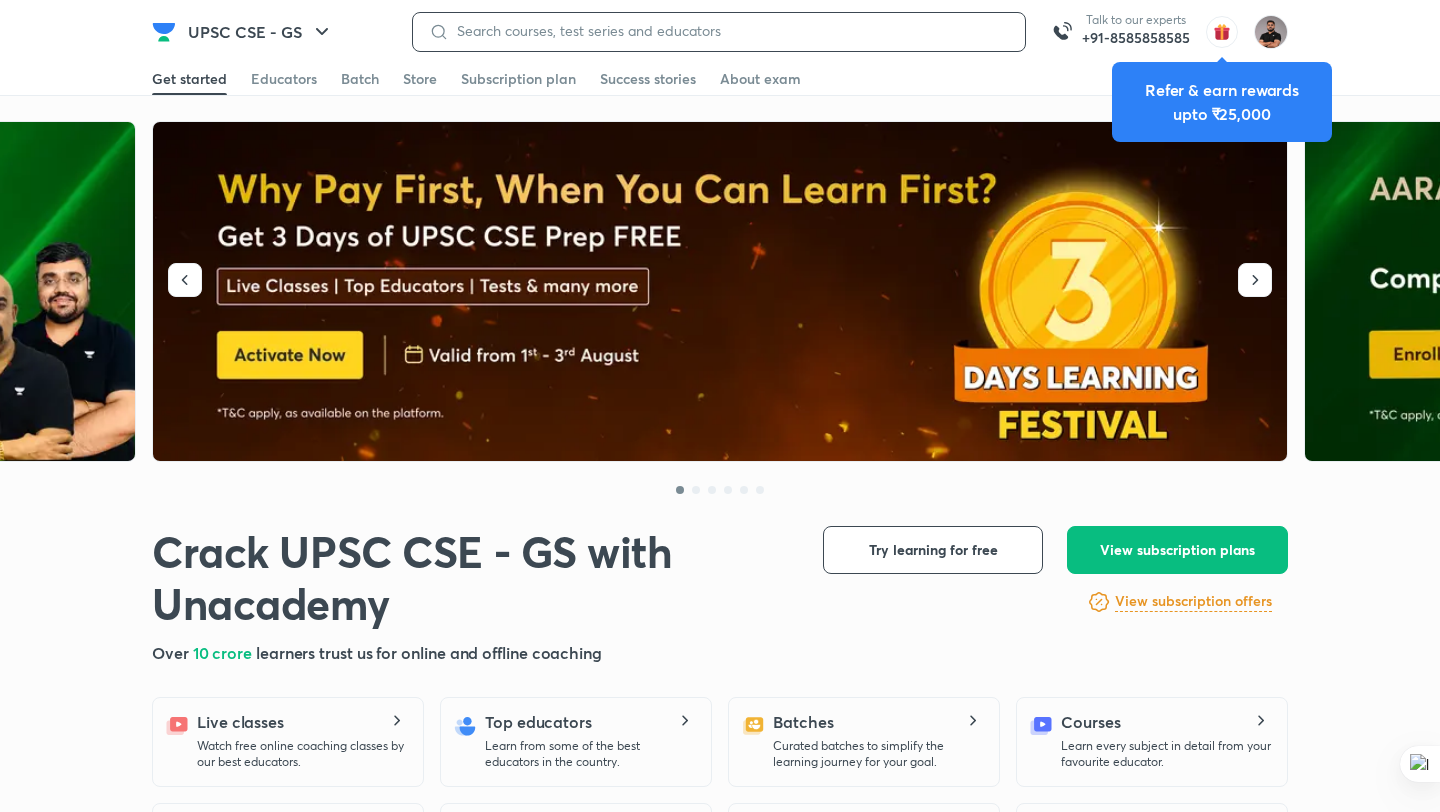 click at bounding box center (729, 31) 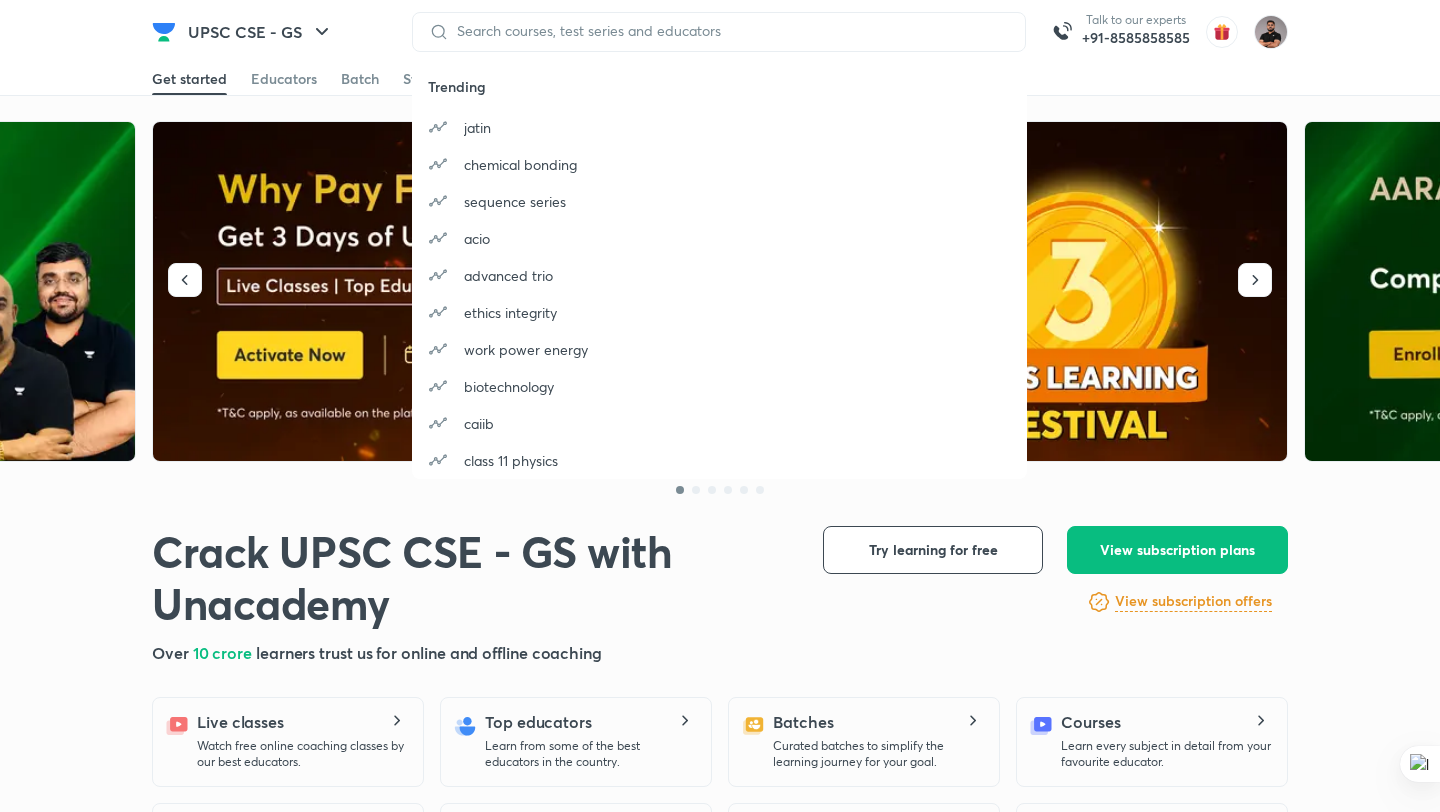 click at bounding box center [719, 32] 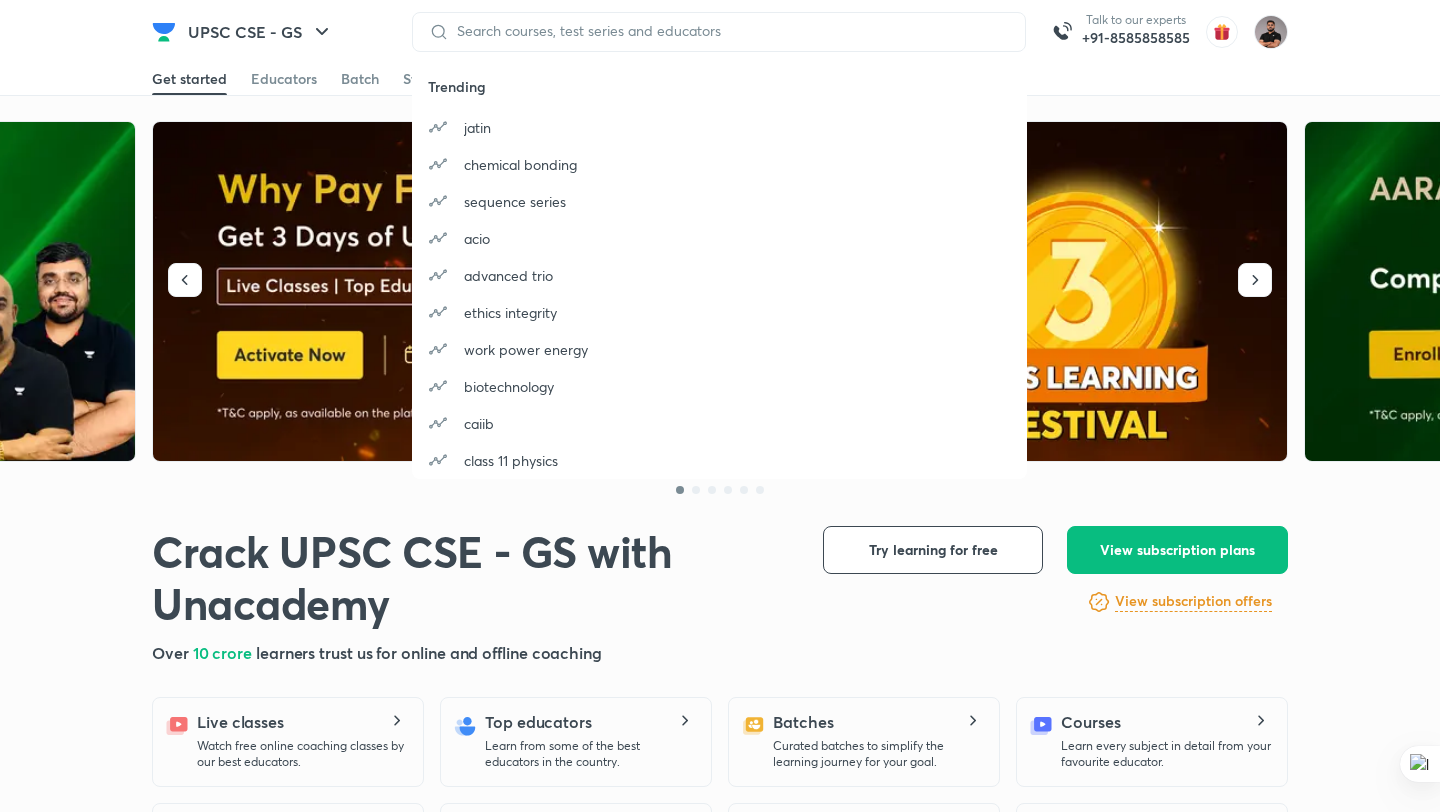 click at bounding box center [719, 32] 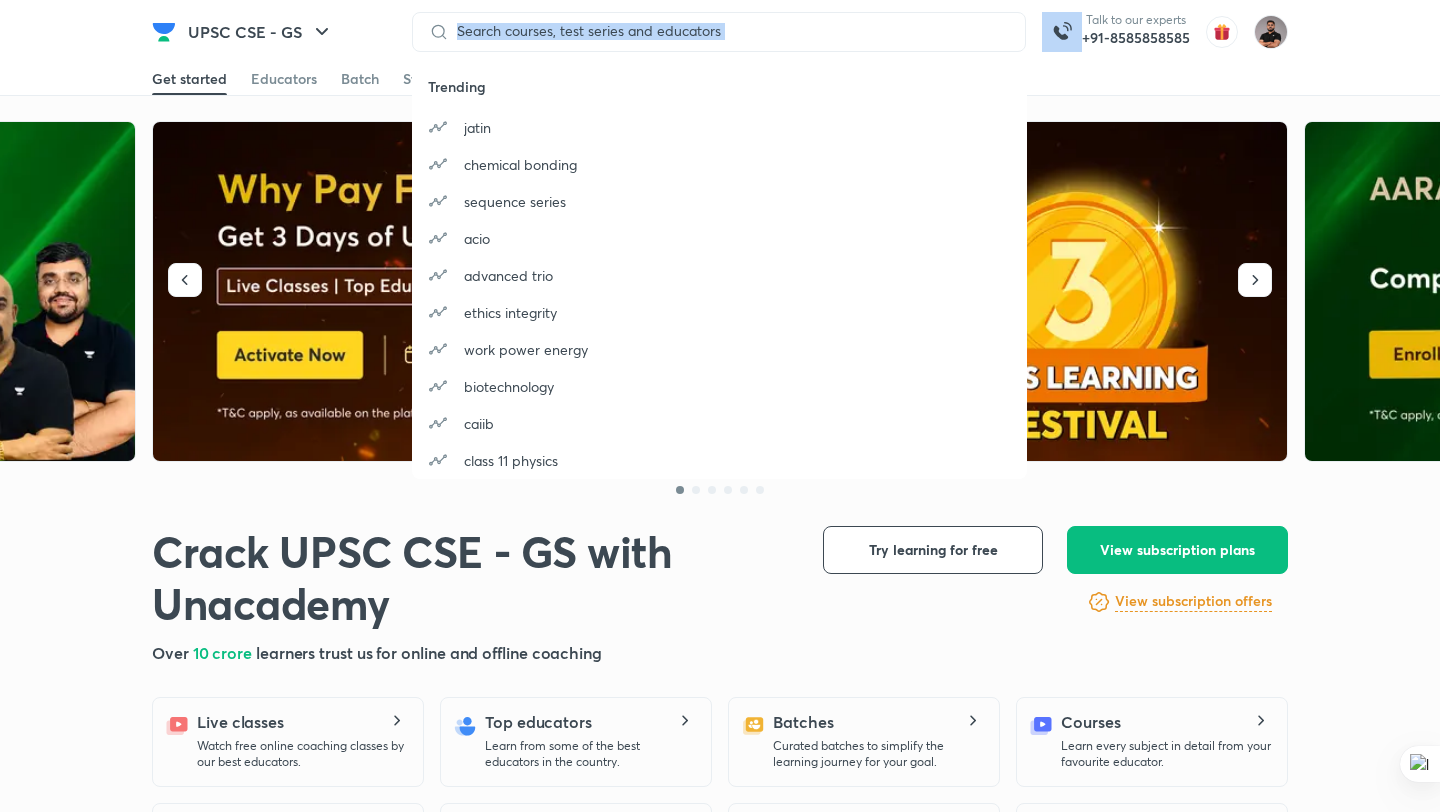 click at bounding box center (719, 32) 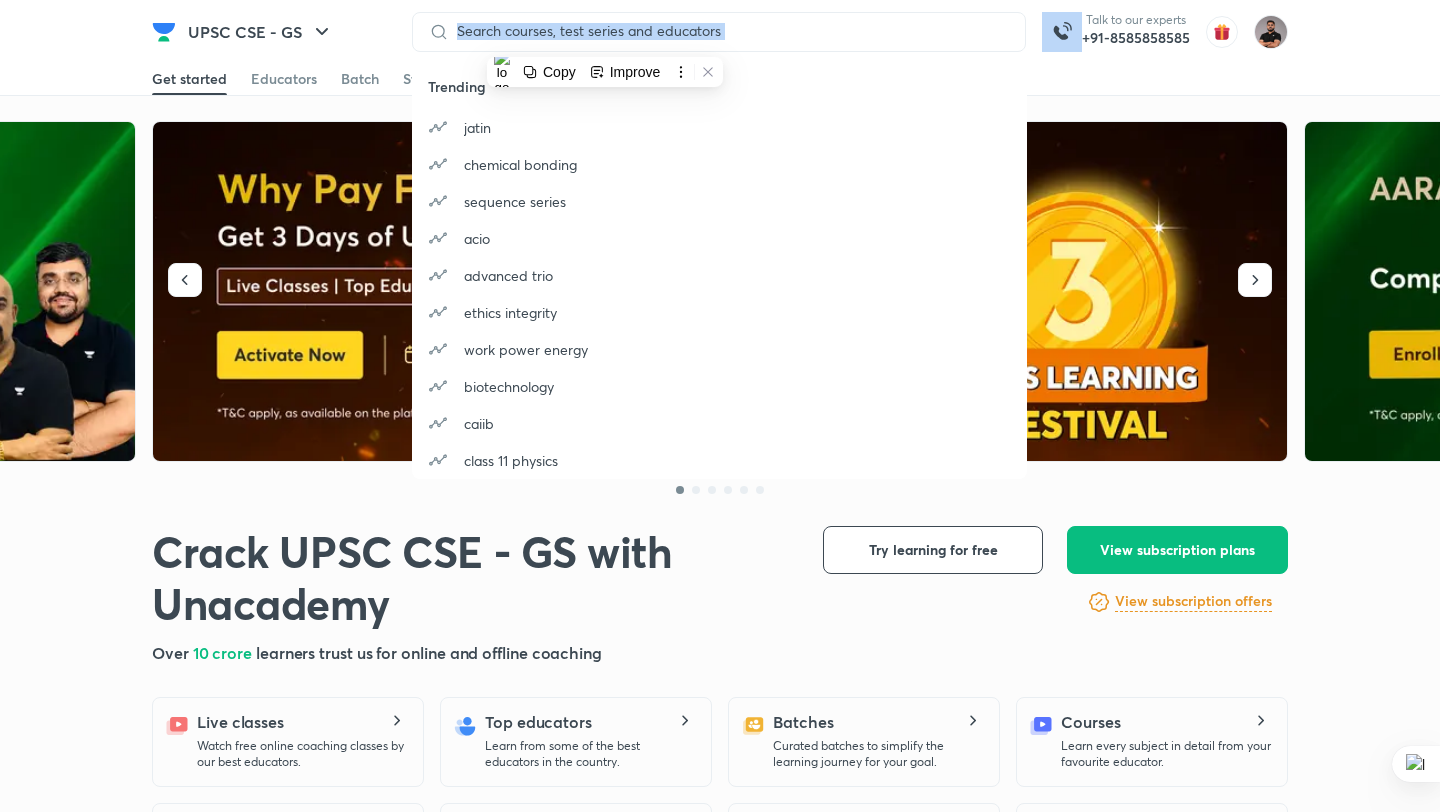 click at bounding box center (719, 32) 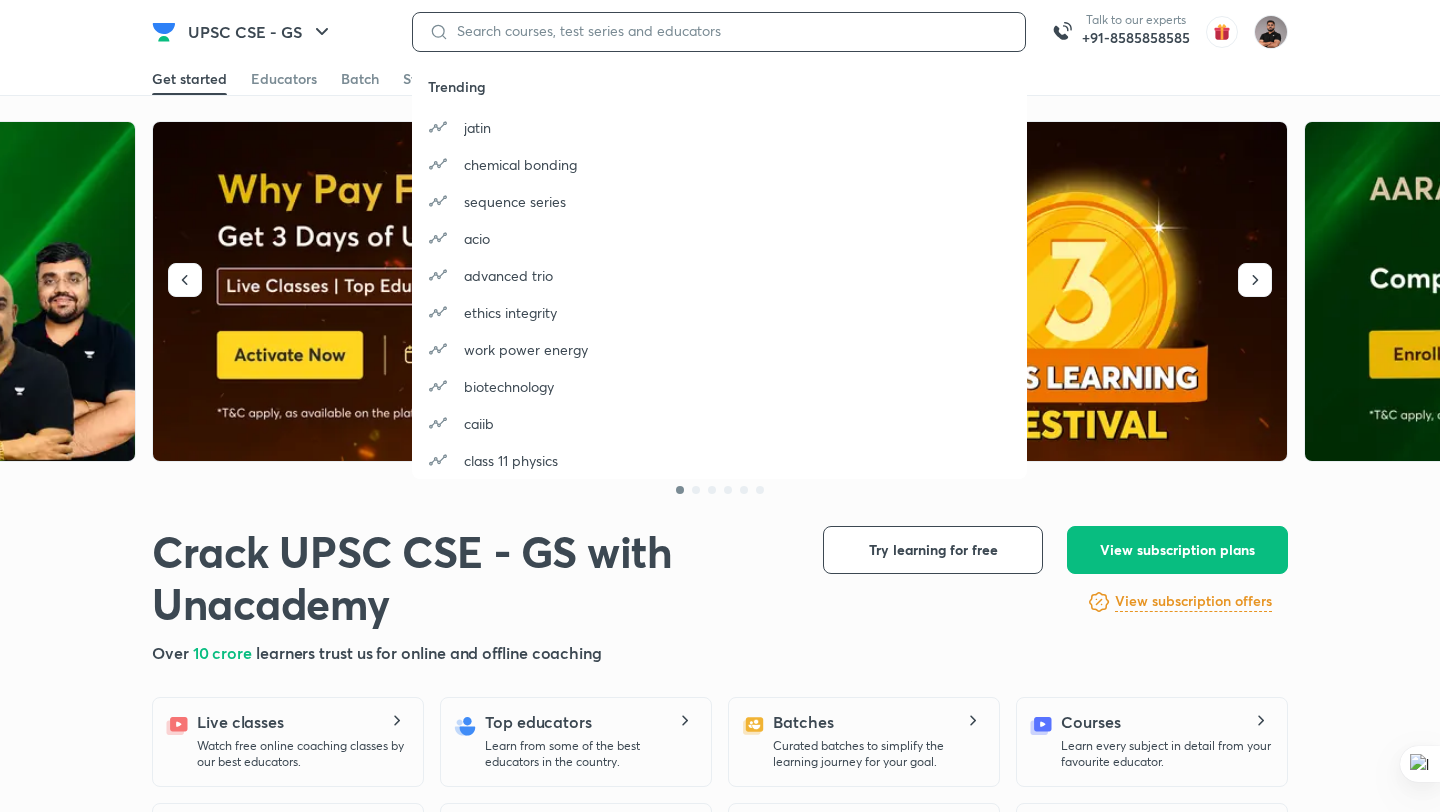 click at bounding box center (729, 31) 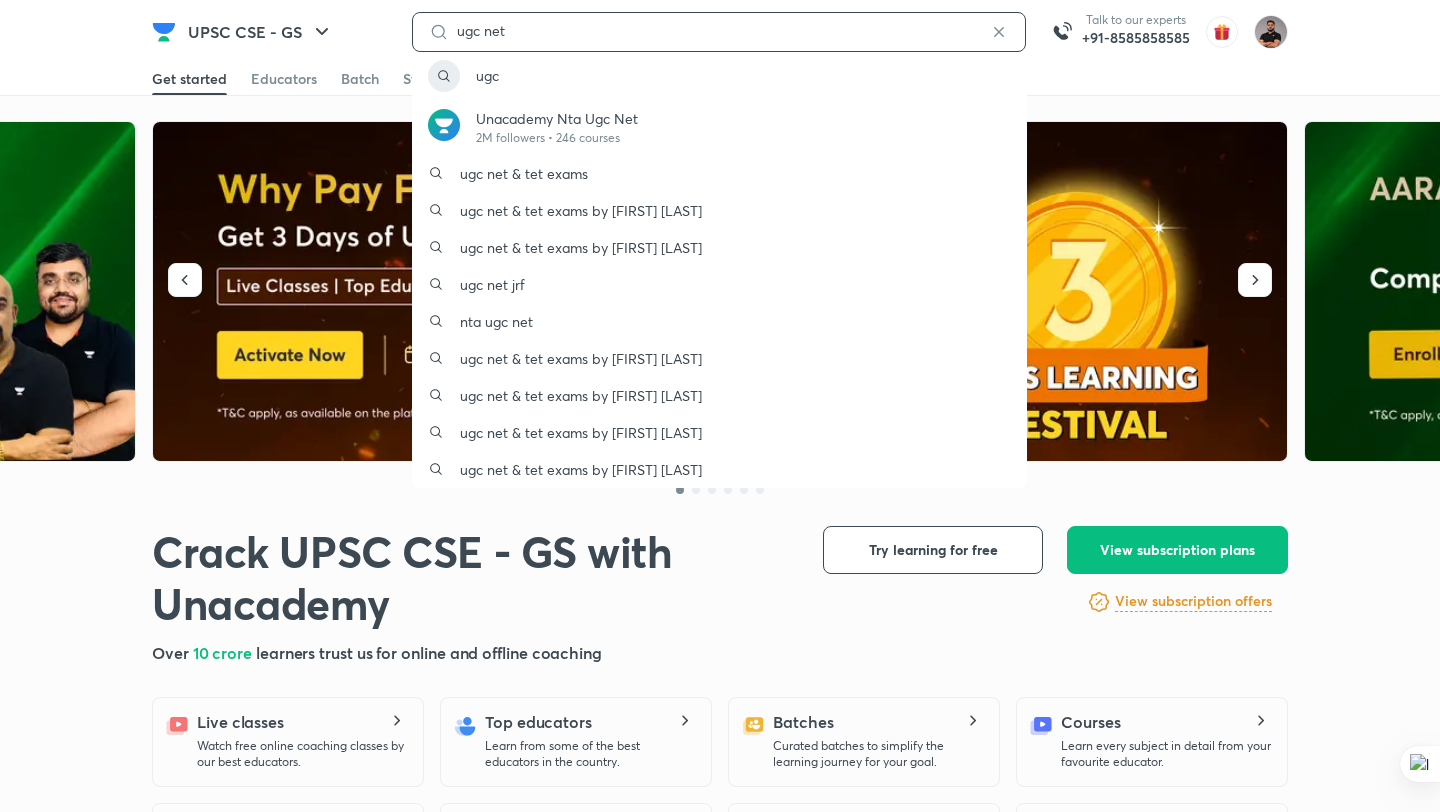 type on "ugc net" 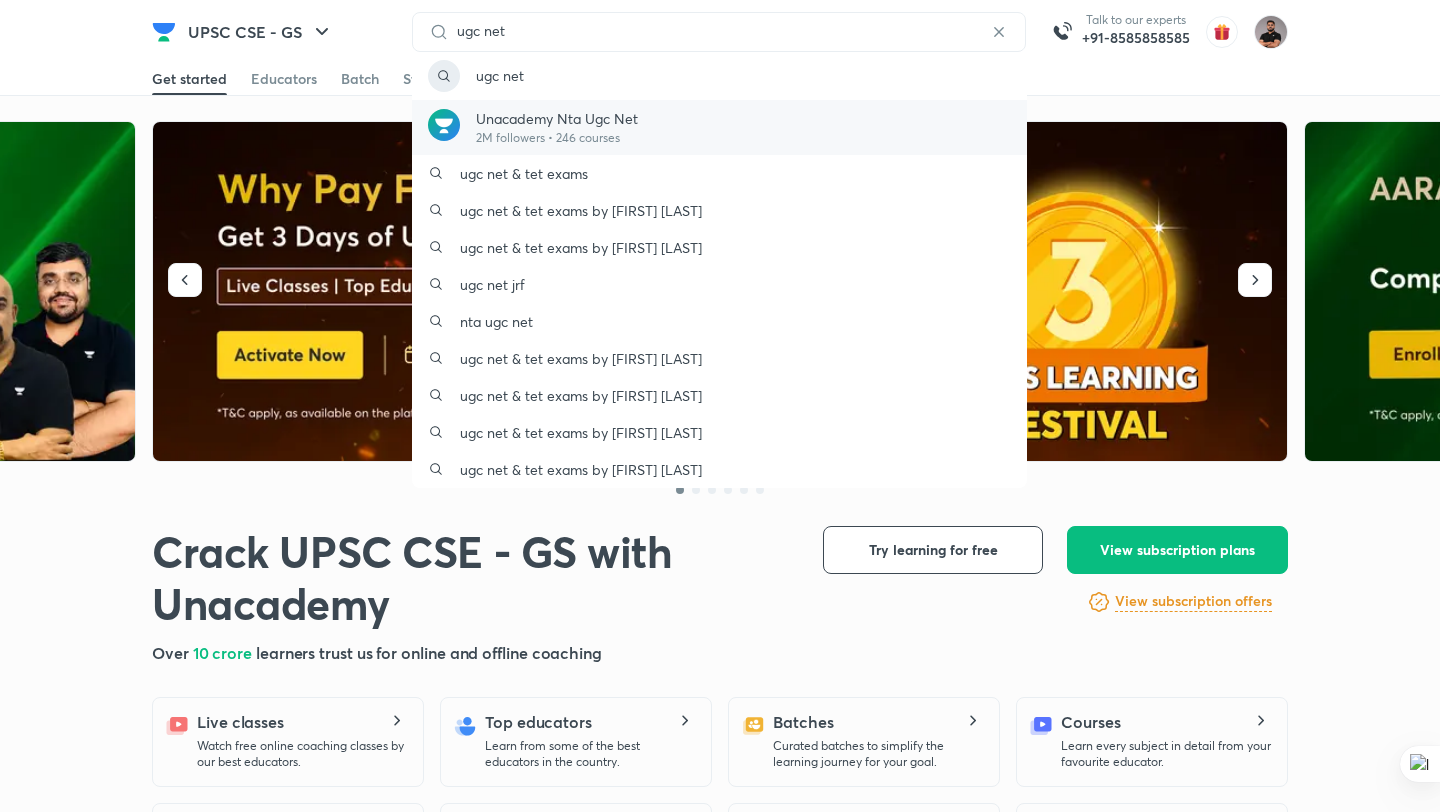 click on "Unacademy Nta Ugc Net" at bounding box center [557, 118] 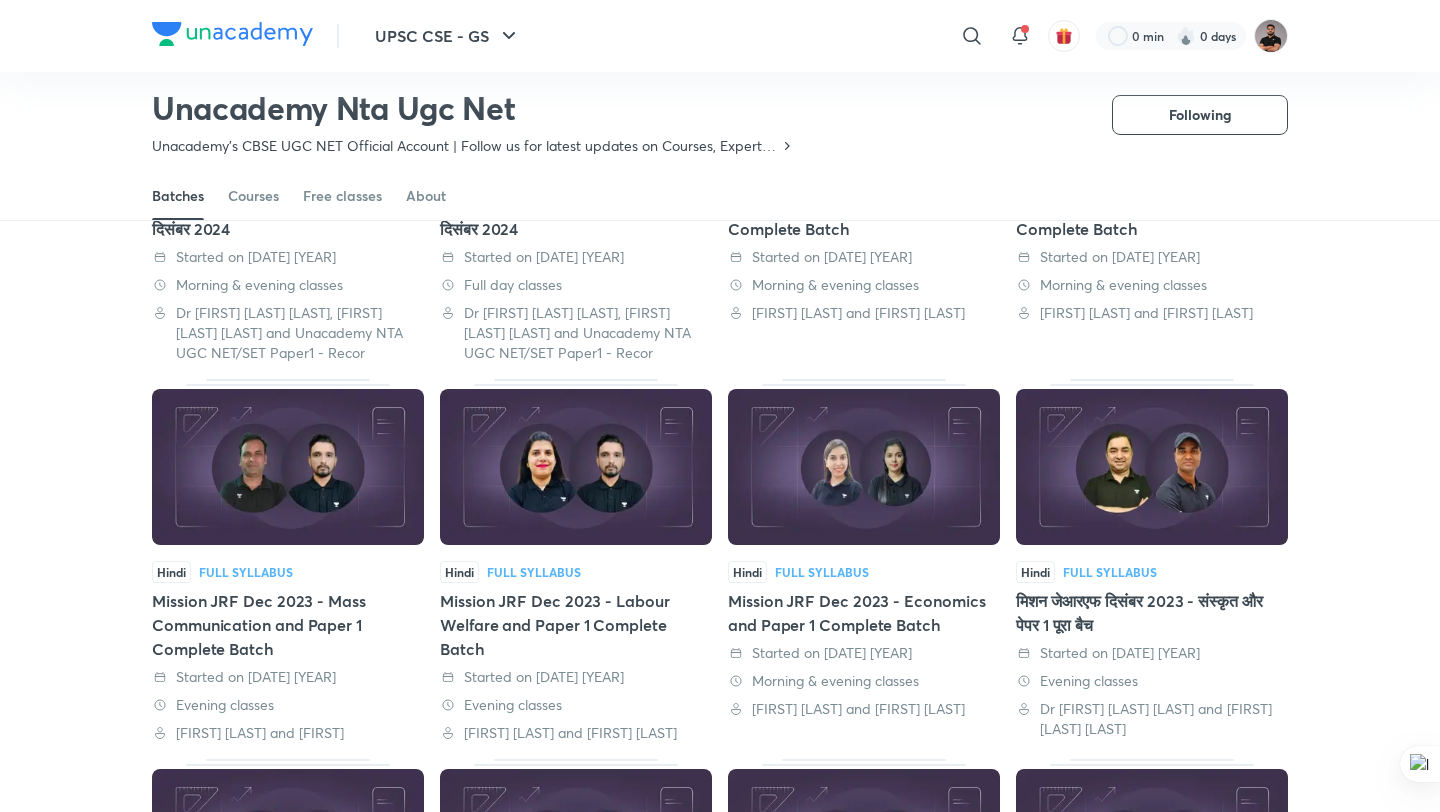 scroll, scrollTop: 0, scrollLeft: 0, axis: both 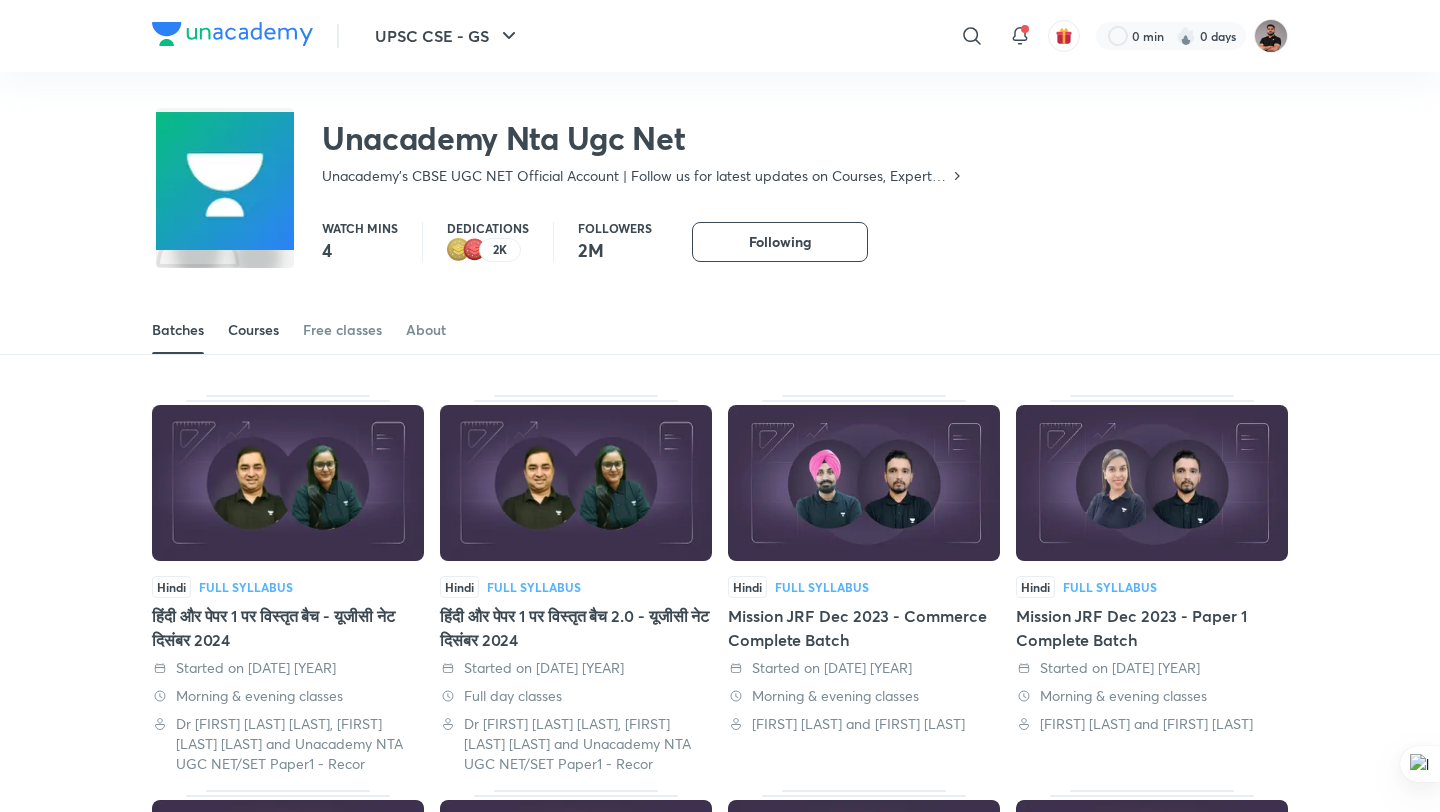 click on "Courses" at bounding box center (253, 330) 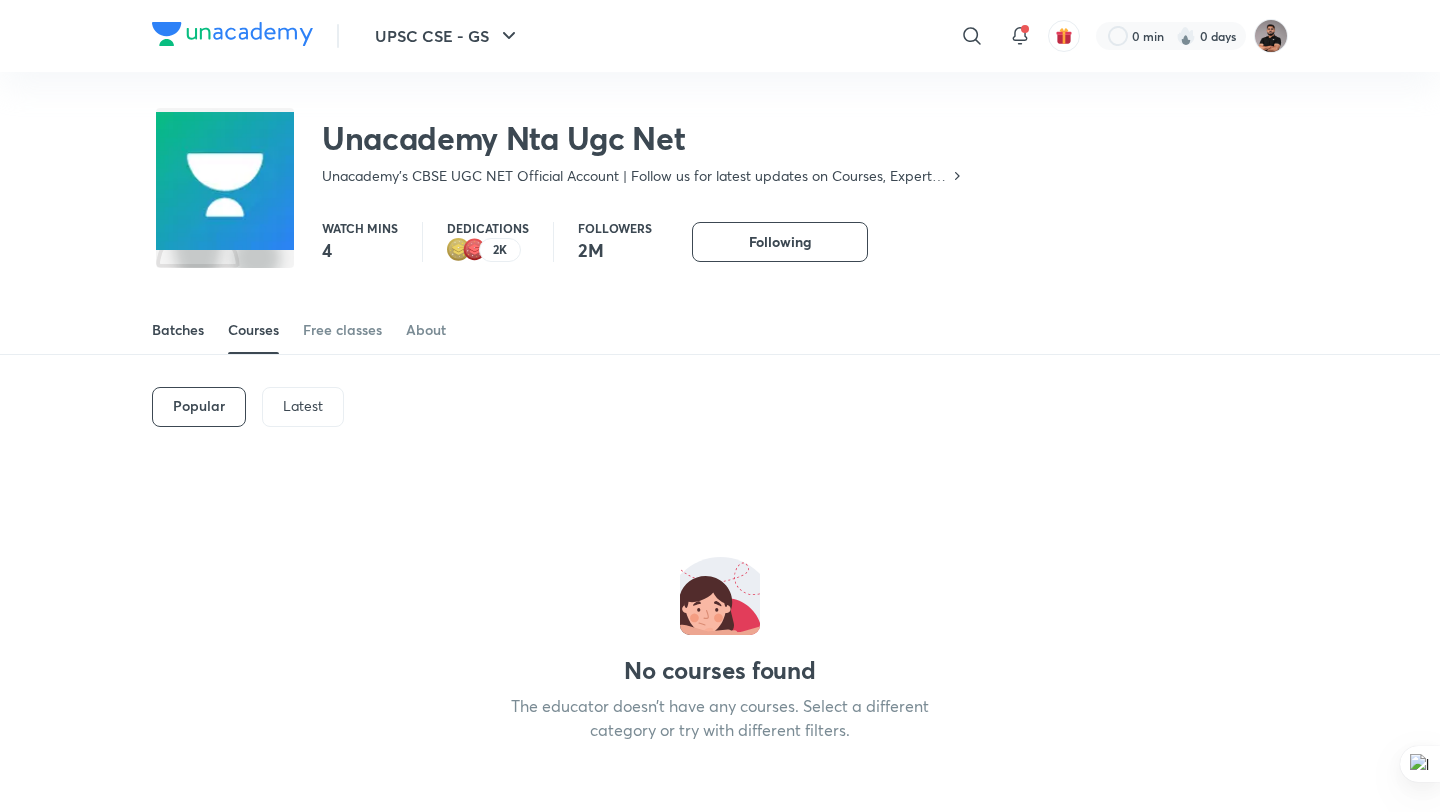 click on "Batches" at bounding box center (178, 330) 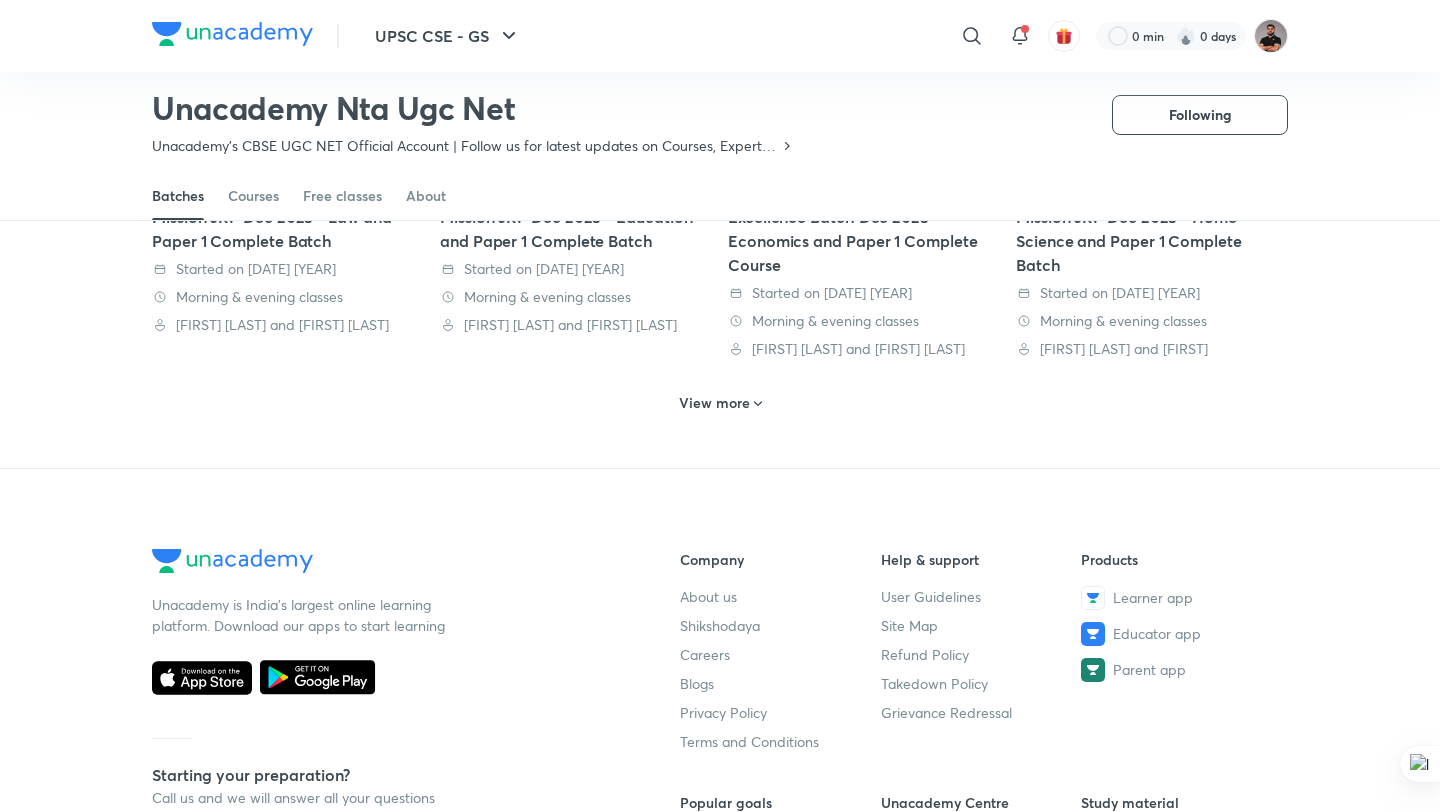 scroll, scrollTop: 932, scrollLeft: 0, axis: vertical 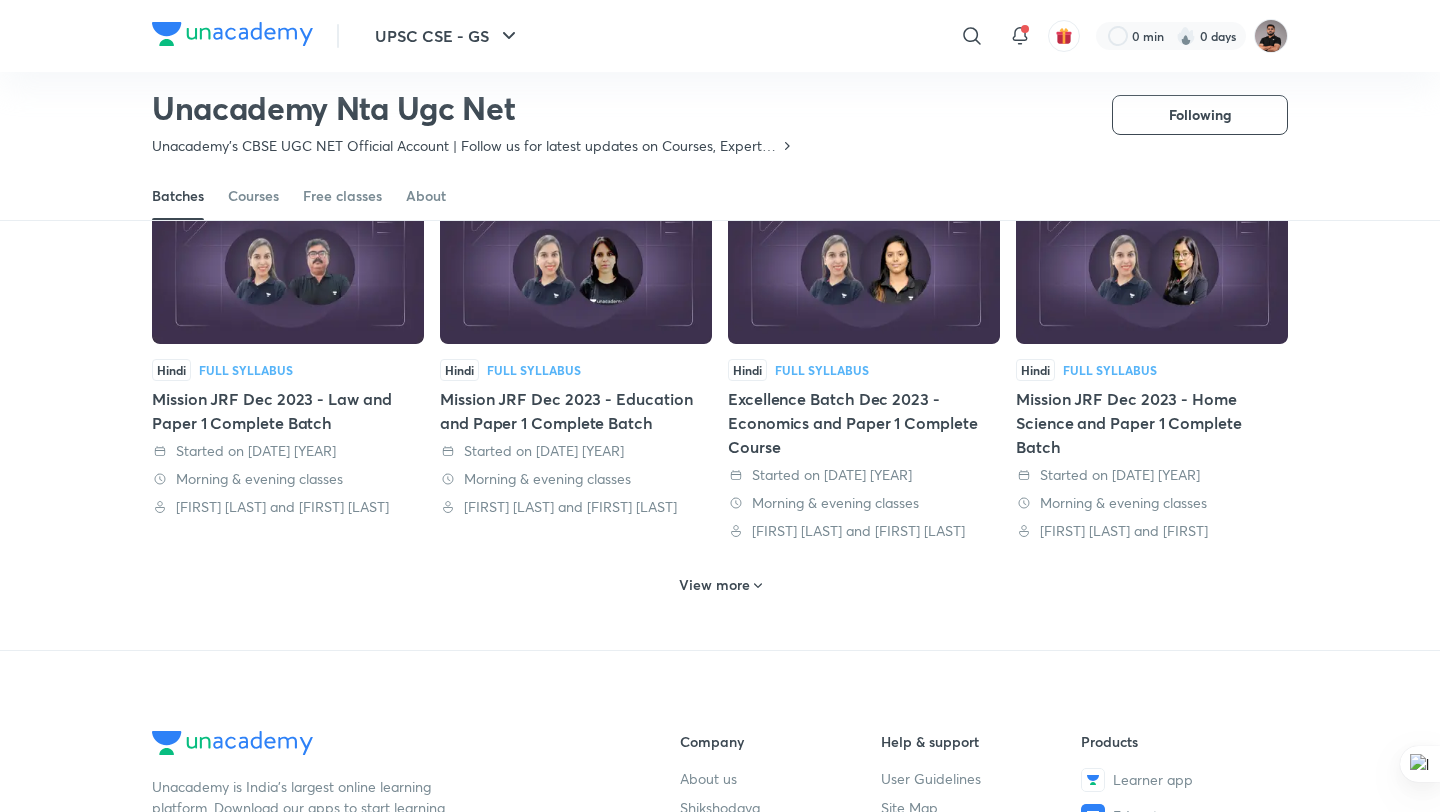click on "View more" at bounding box center [714, 585] 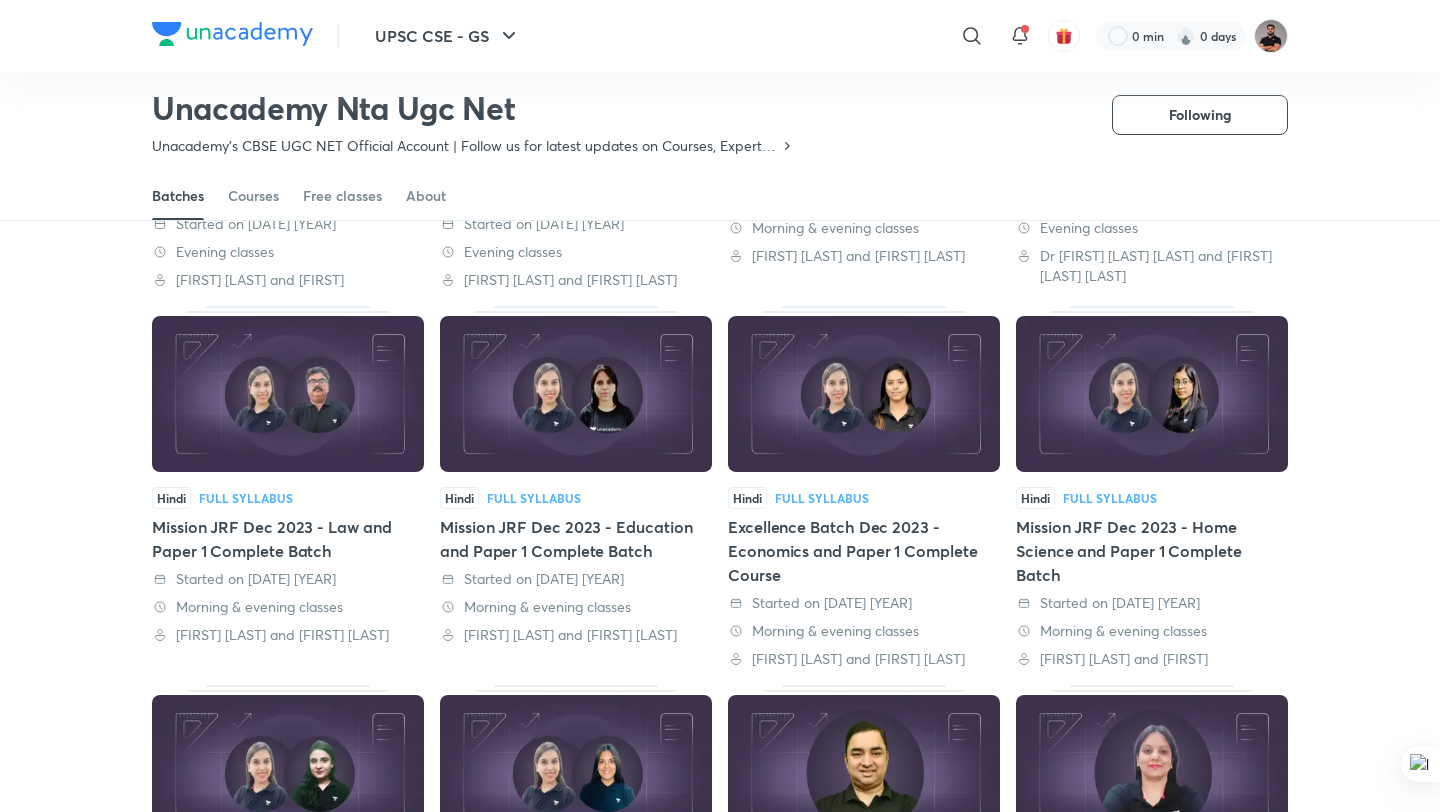 scroll, scrollTop: 0, scrollLeft: 0, axis: both 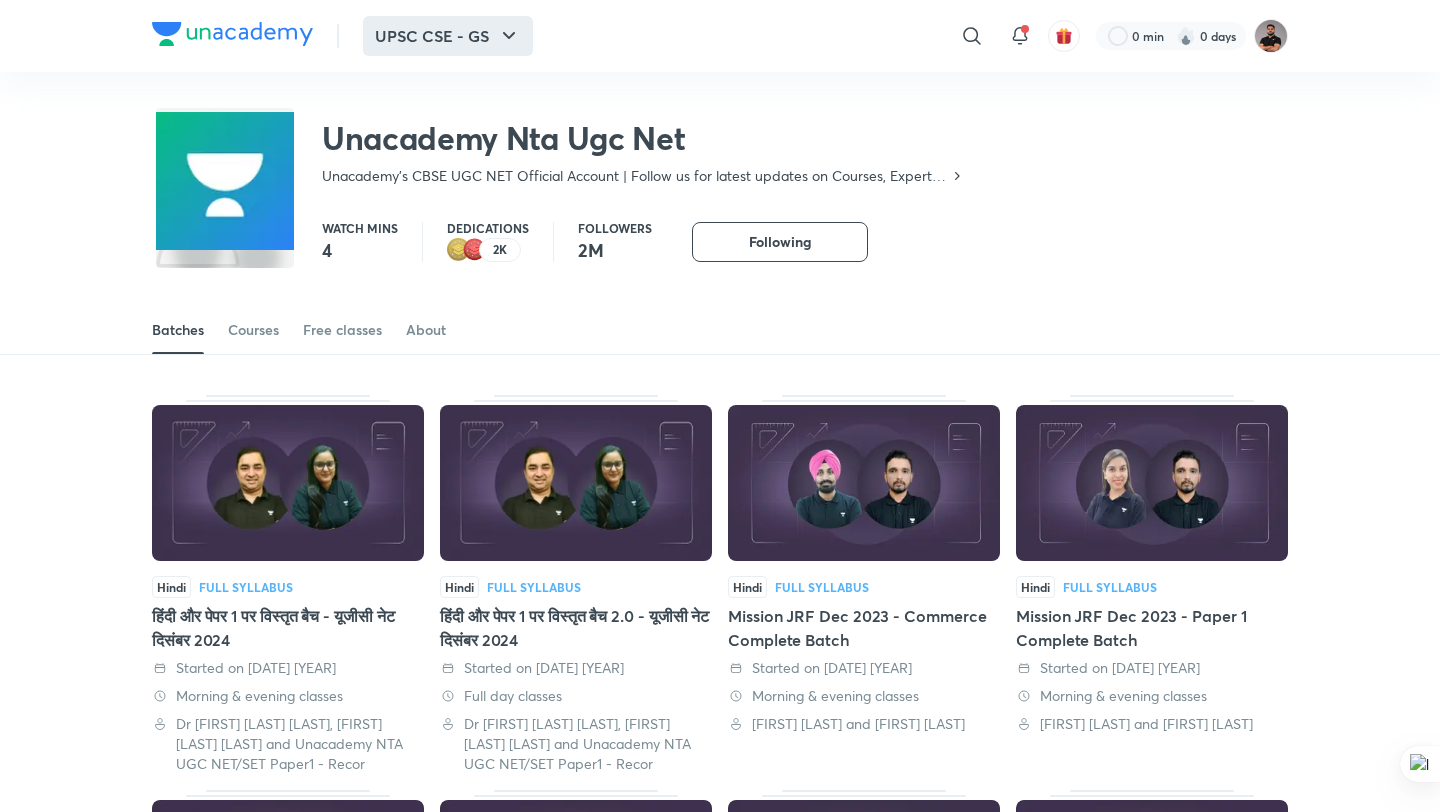 click on "UPSC CSE - GS" at bounding box center [448, 36] 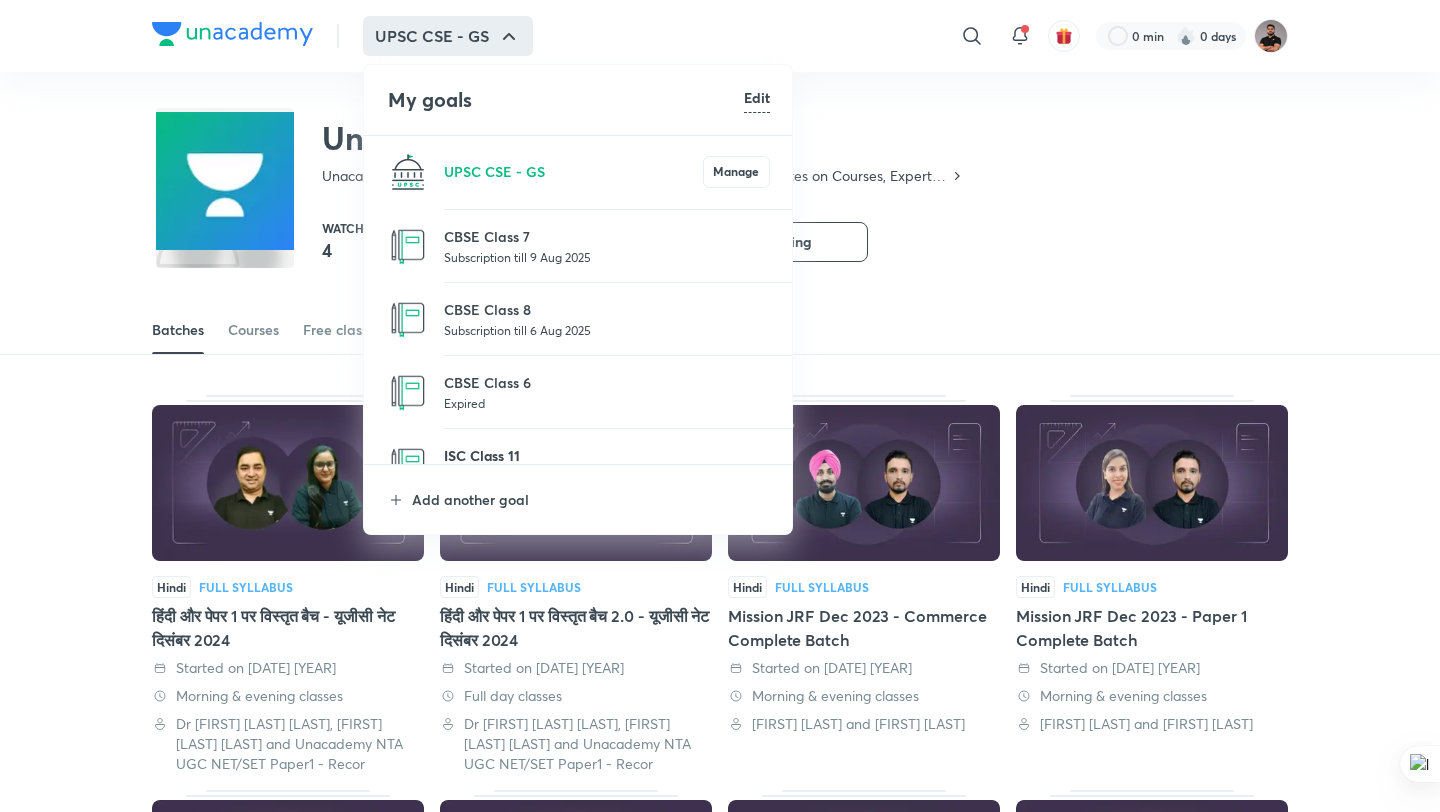 click on "ISC Class 11" at bounding box center [607, 455] 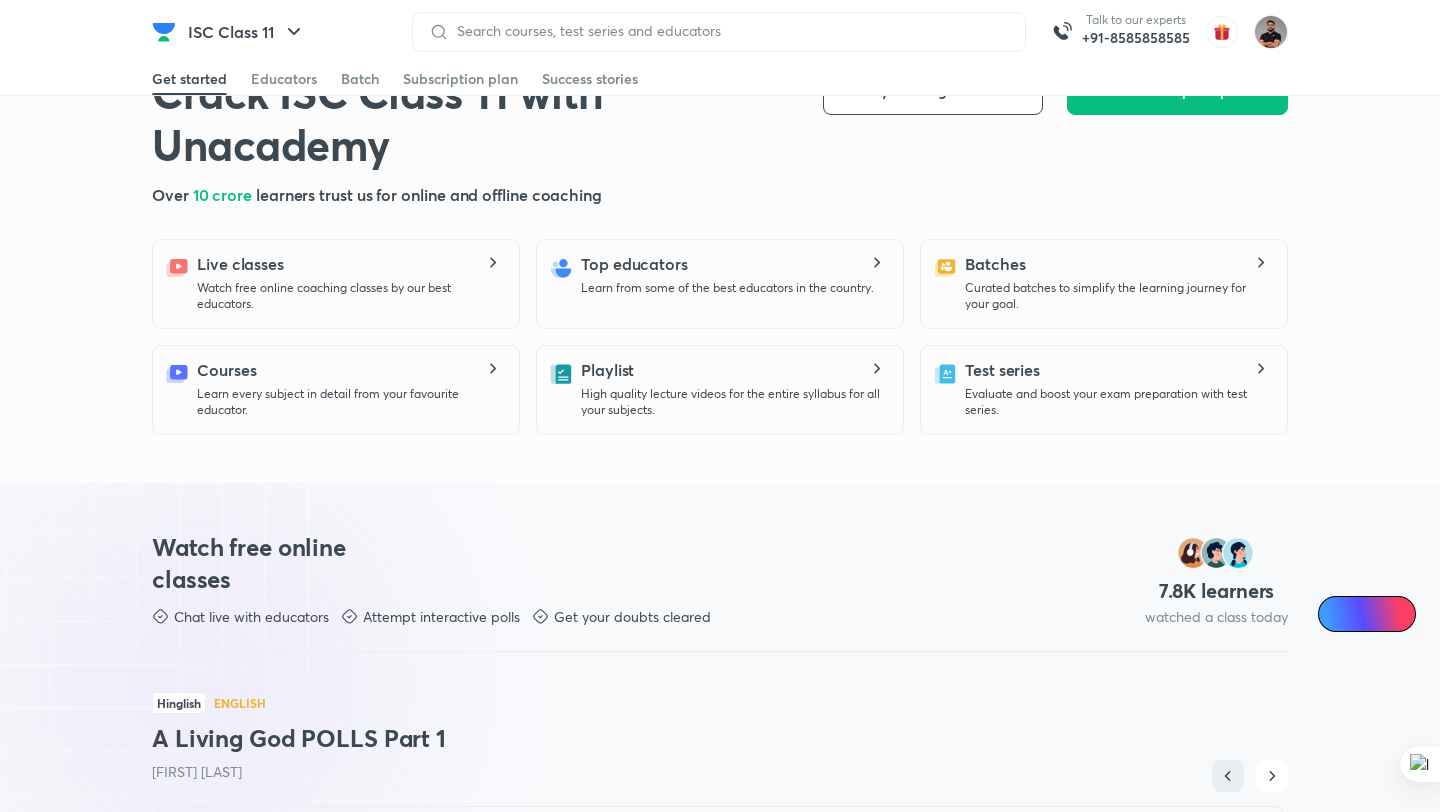 scroll, scrollTop: 0, scrollLeft: 0, axis: both 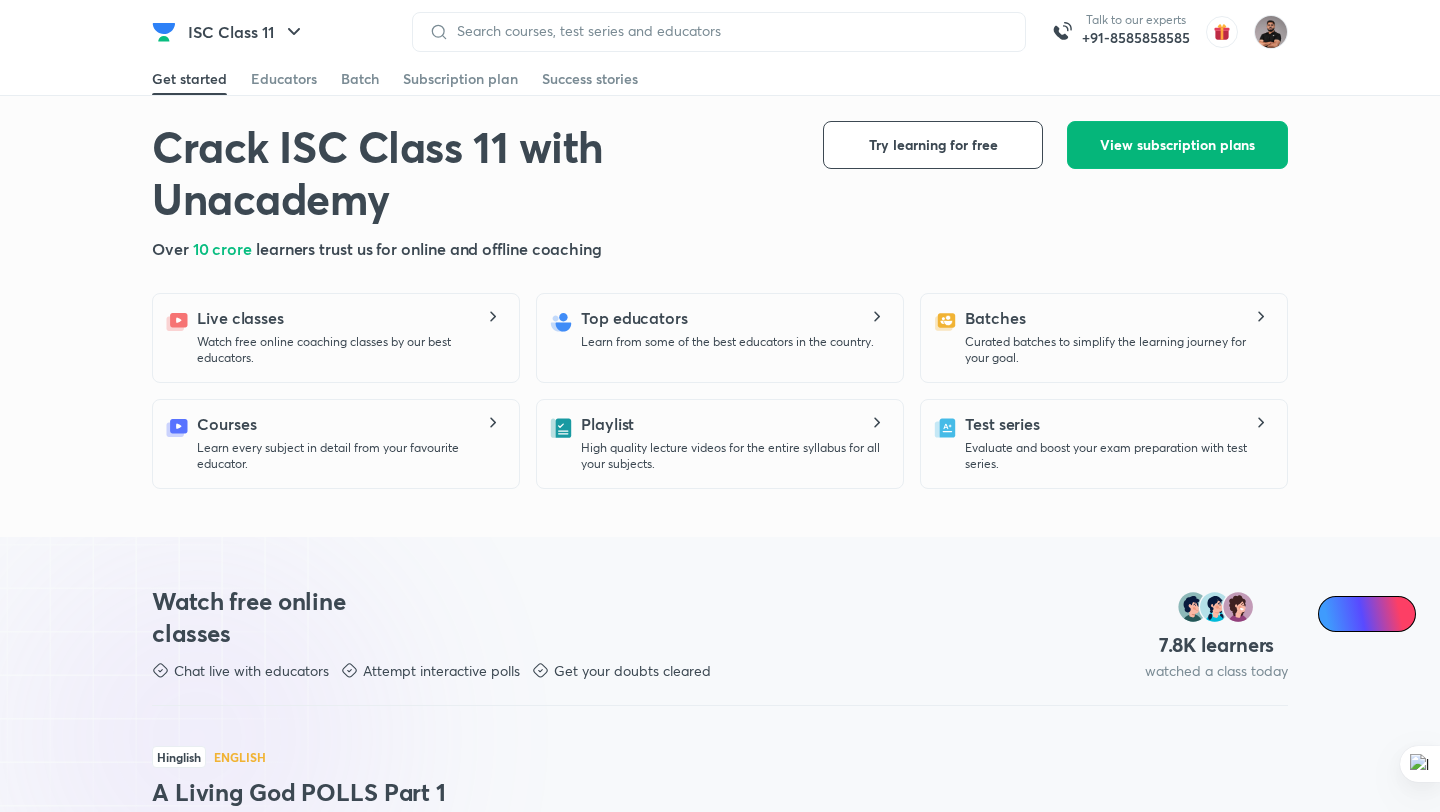 click on "View subscription plans" at bounding box center [1177, 145] 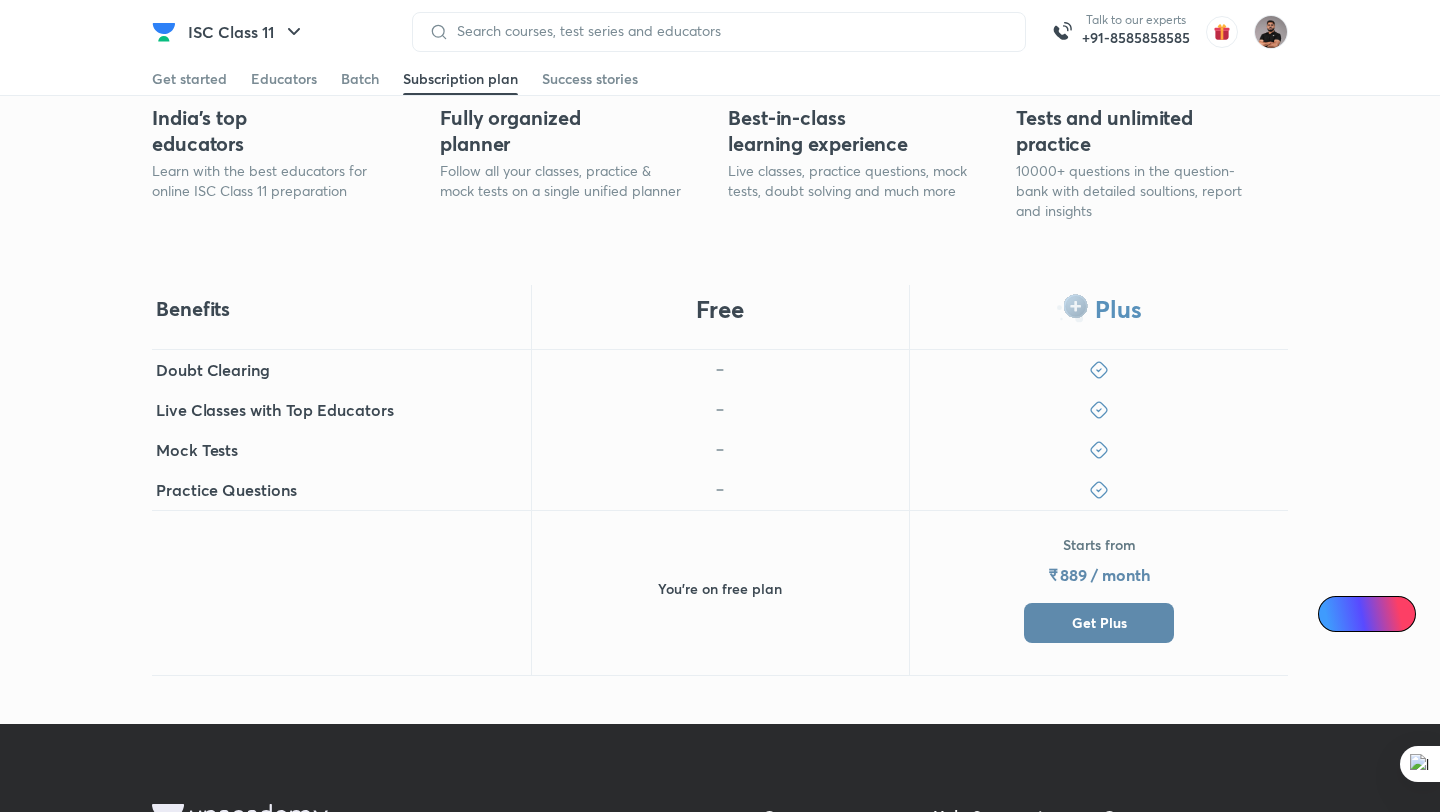 scroll, scrollTop: 472, scrollLeft: 0, axis: vertical 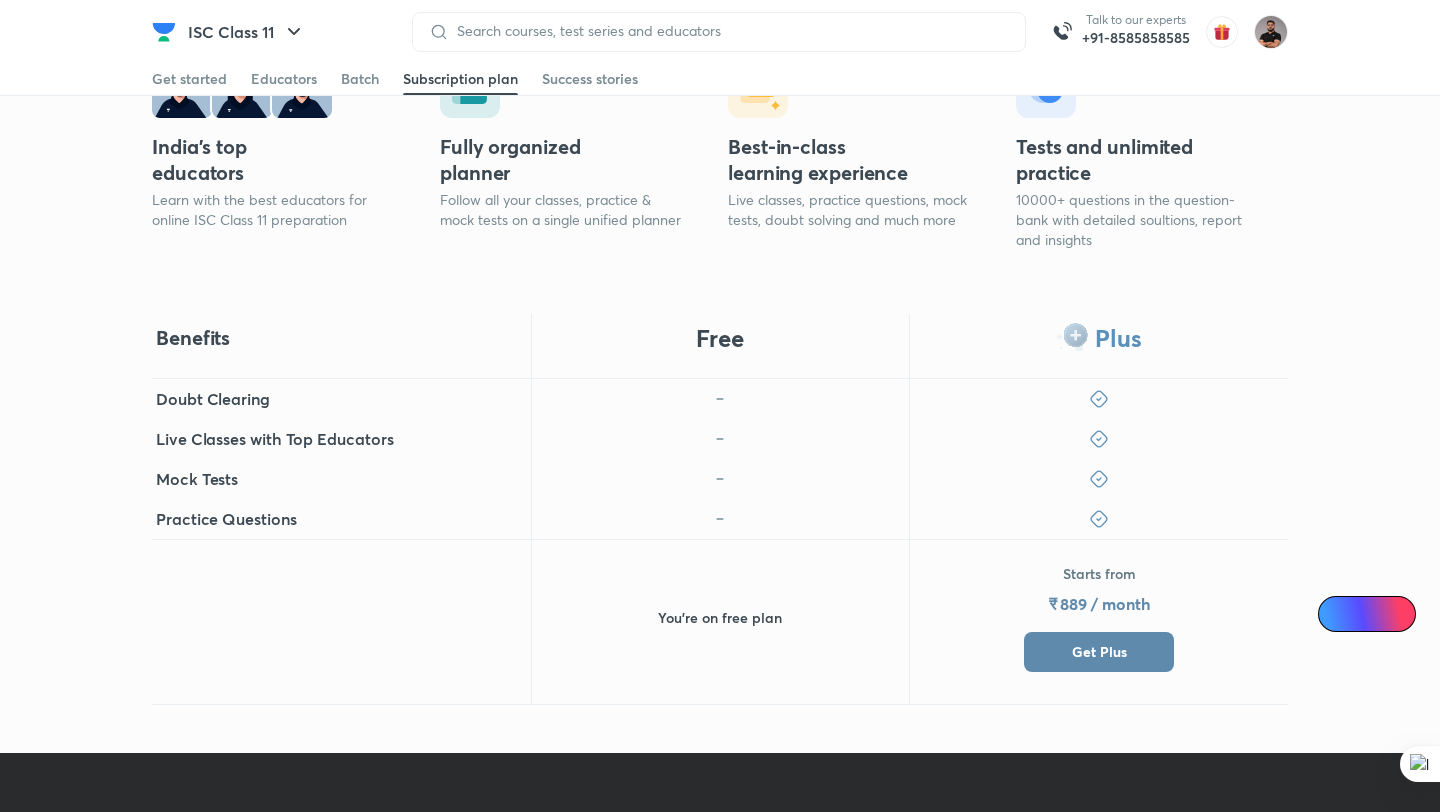 click on "Get Plus" at bounding box center [1099, 652] 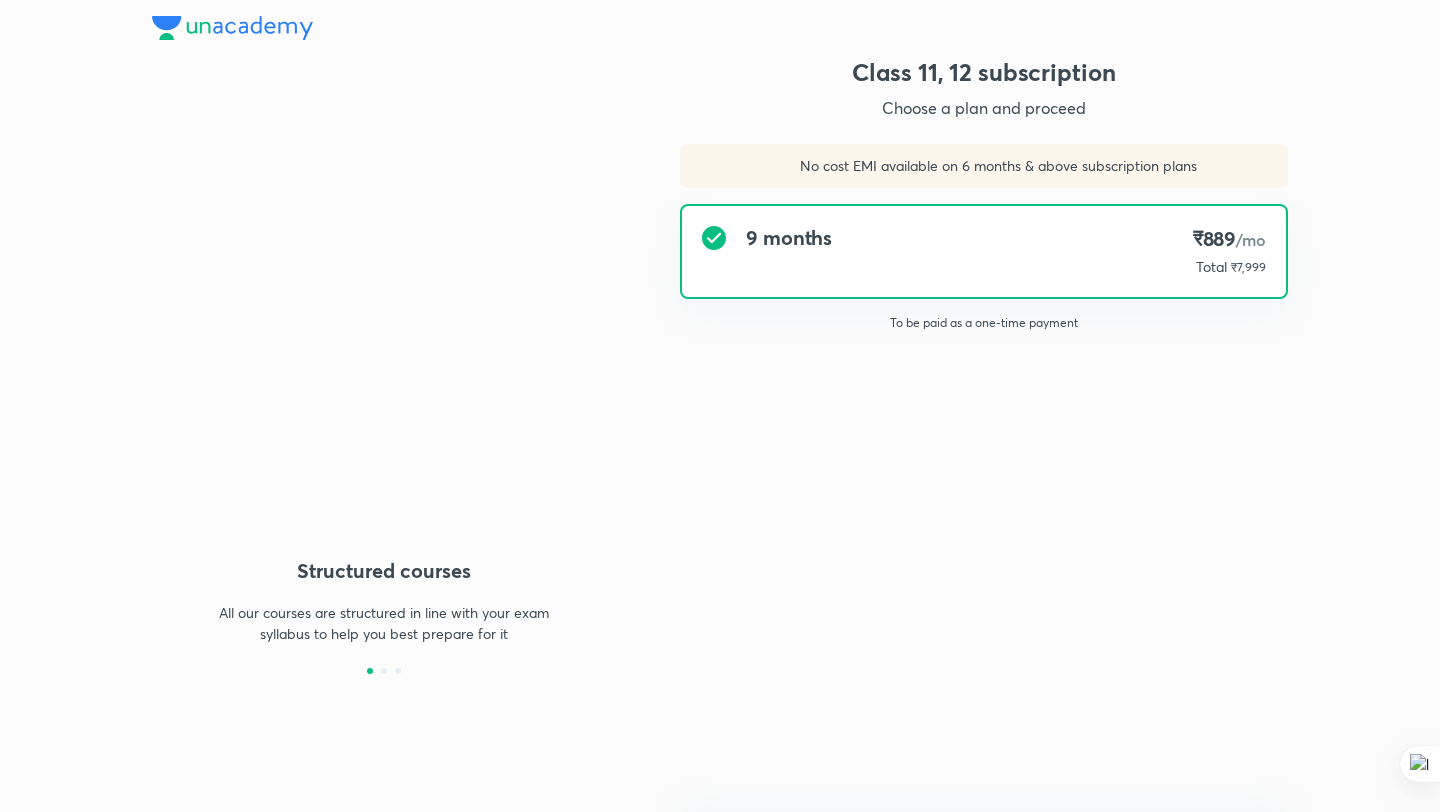 scroll, scrollTop: 0, scrollLeft: 0, axis: both 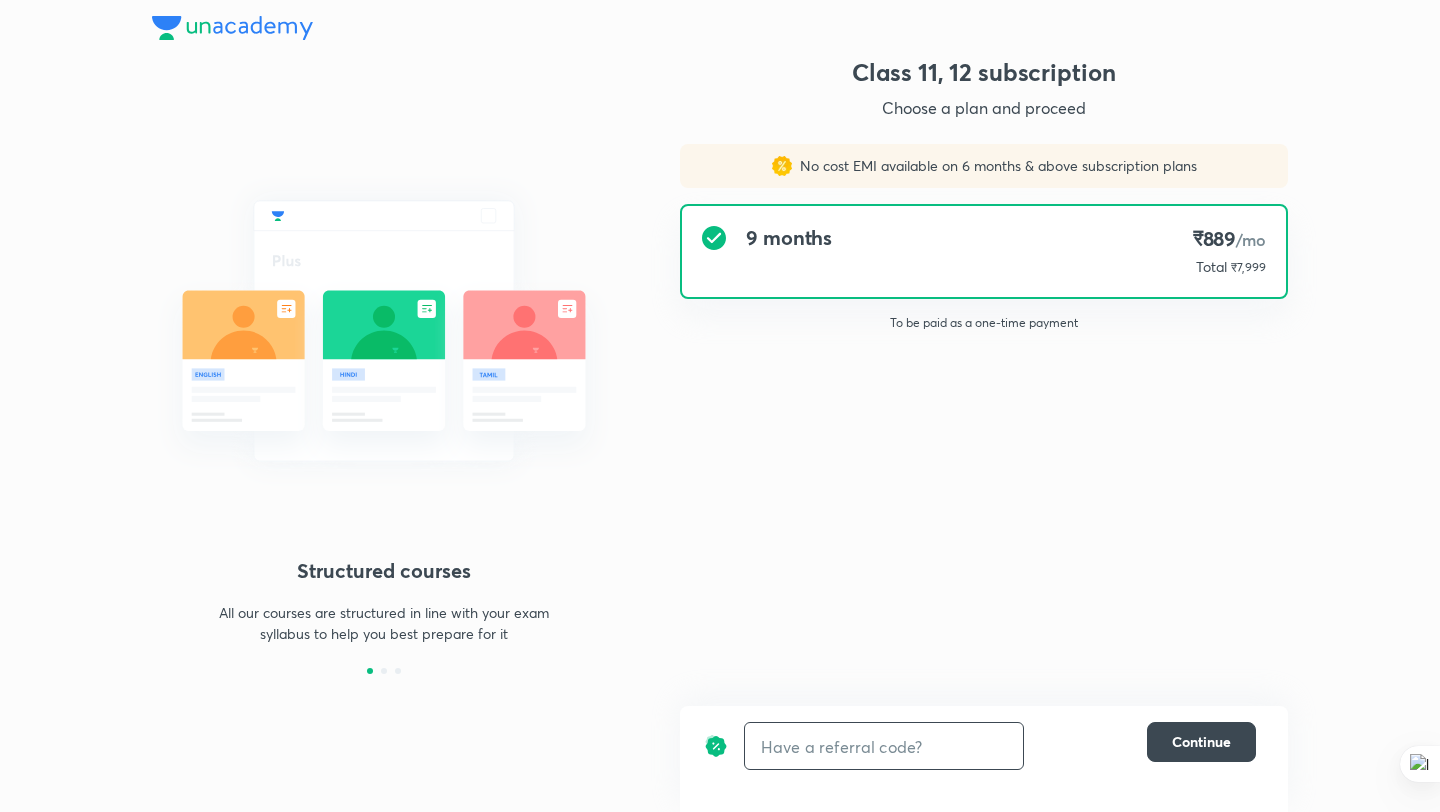 click at bounding box center [884, 746] 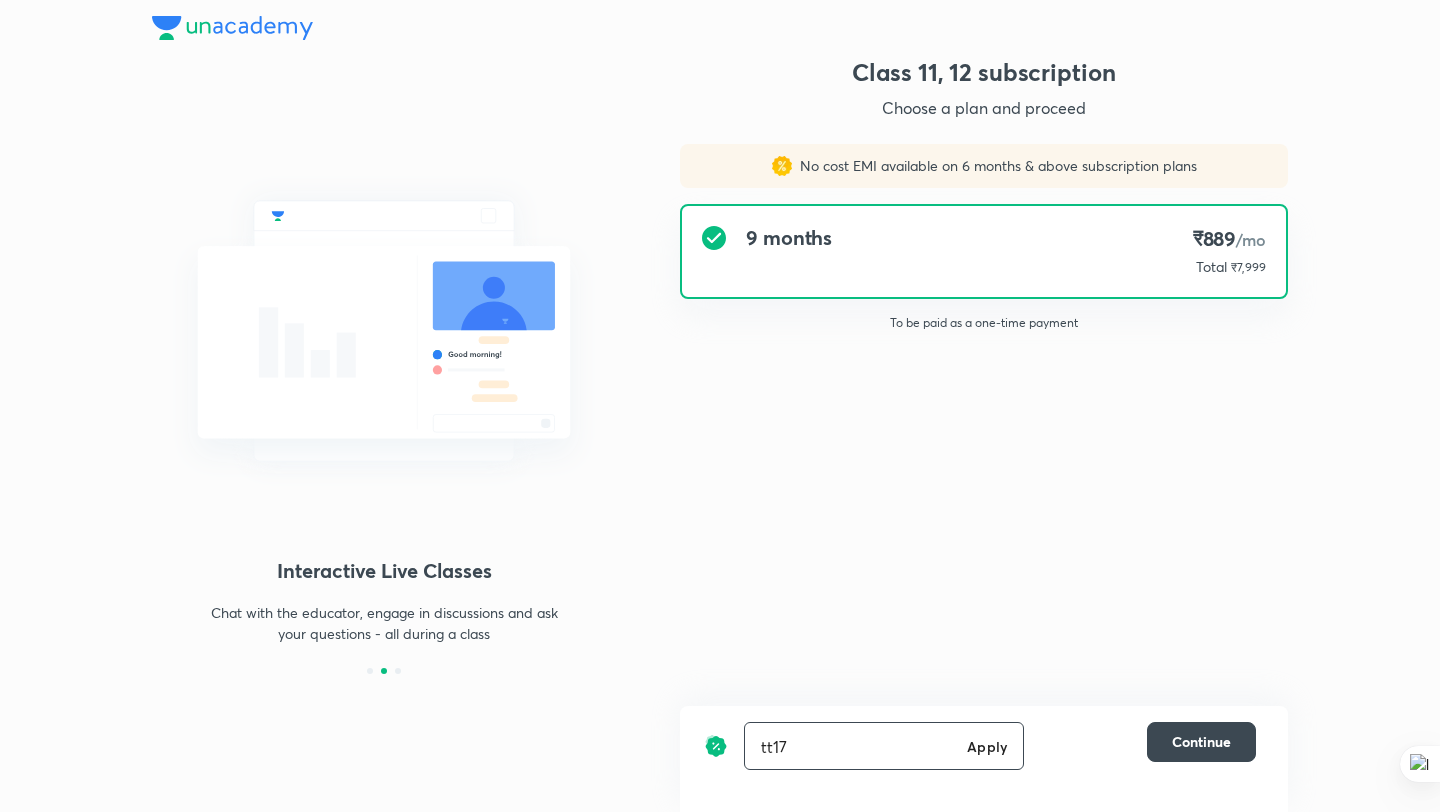 type on "tt17" 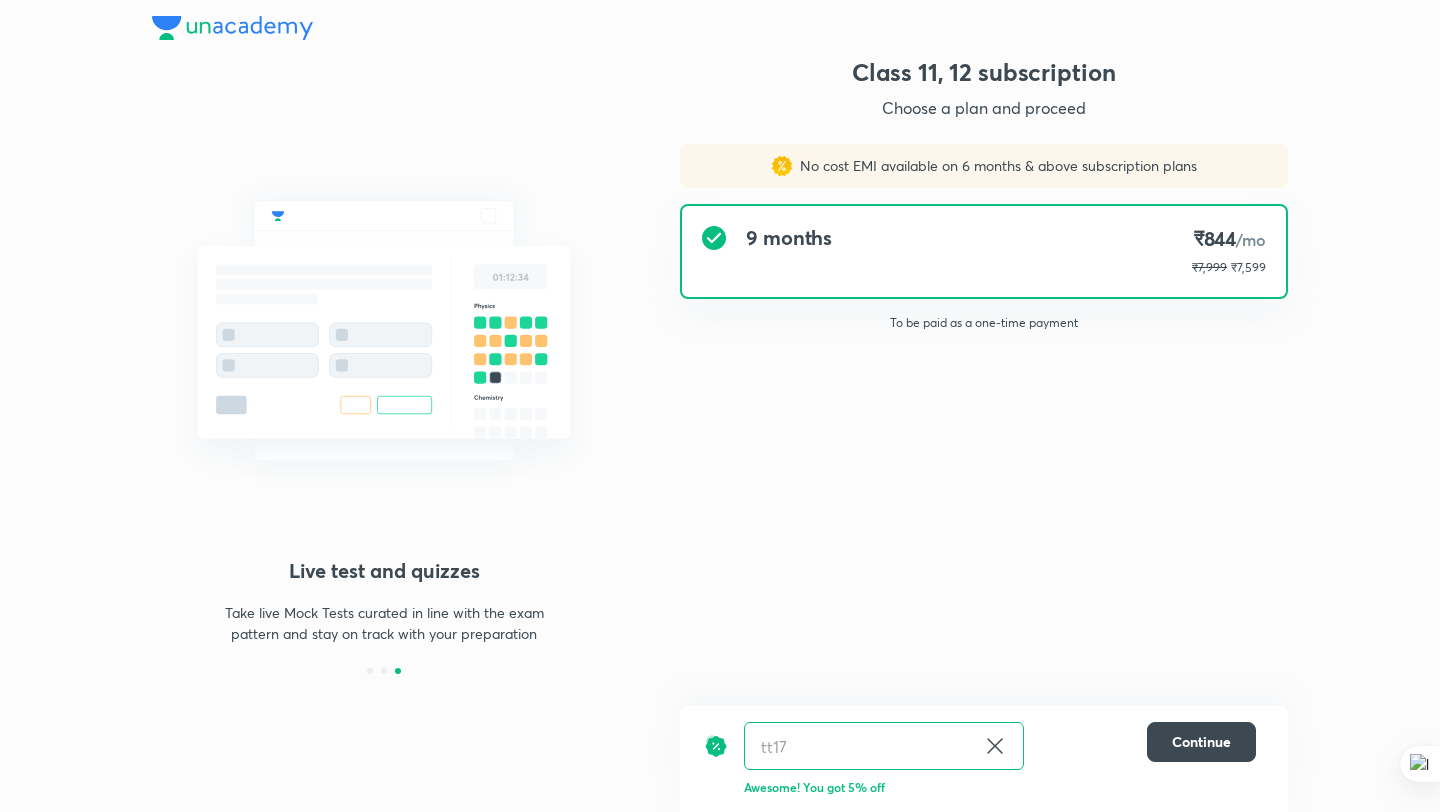 click 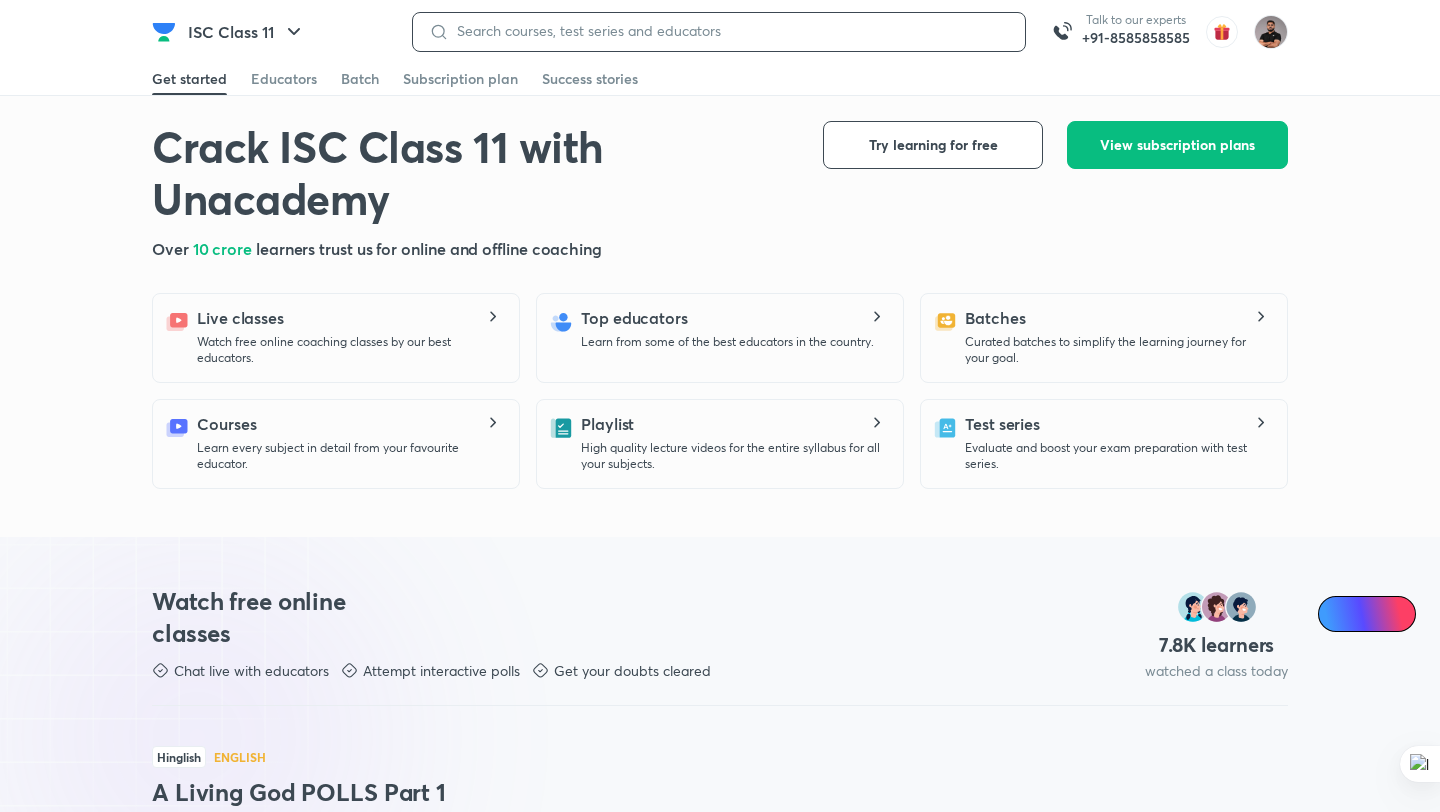 click at bounding box center [729, 31] 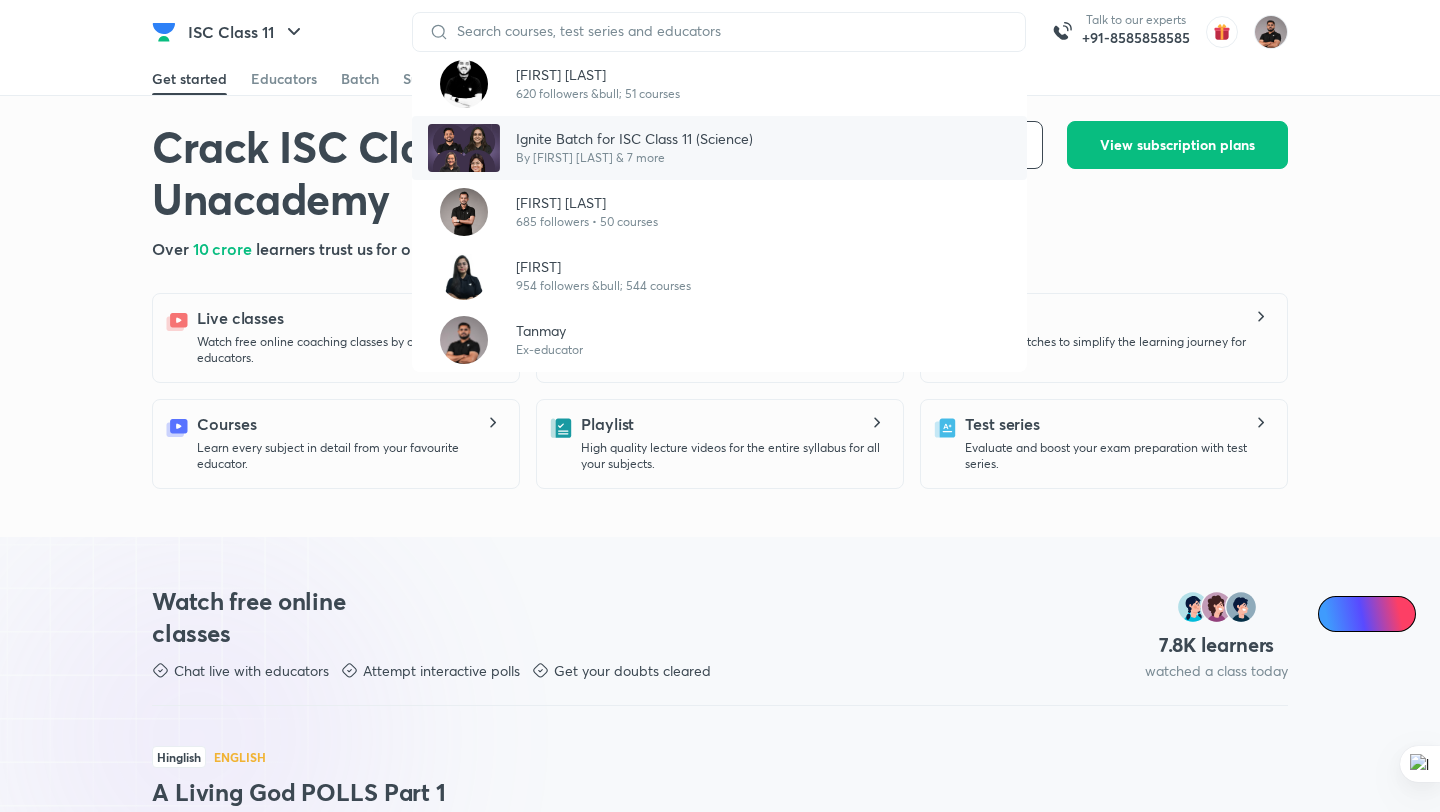 click at bounding box center [464, 148] 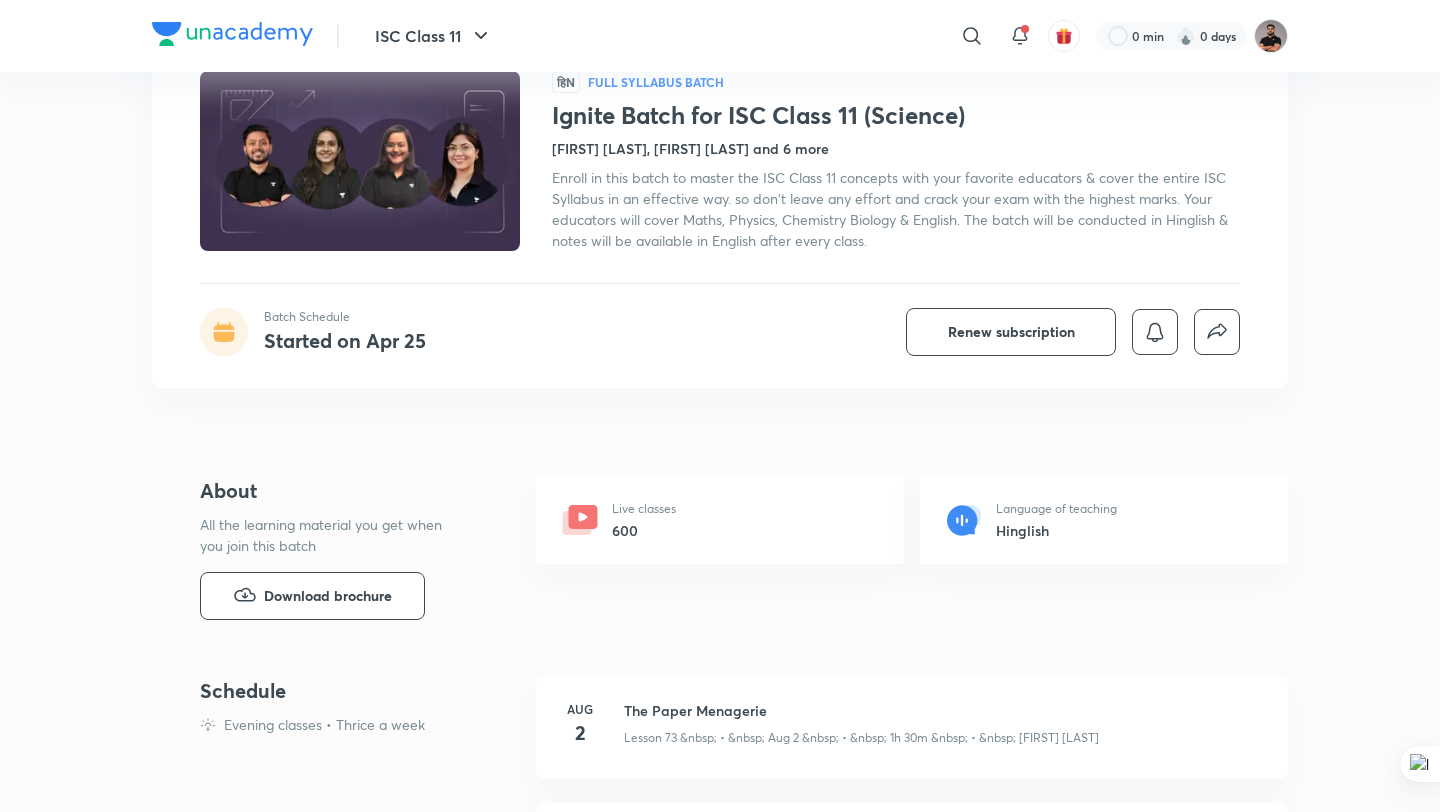 scroll, scrollTop: 0, scrollLeft: 0, axis: both 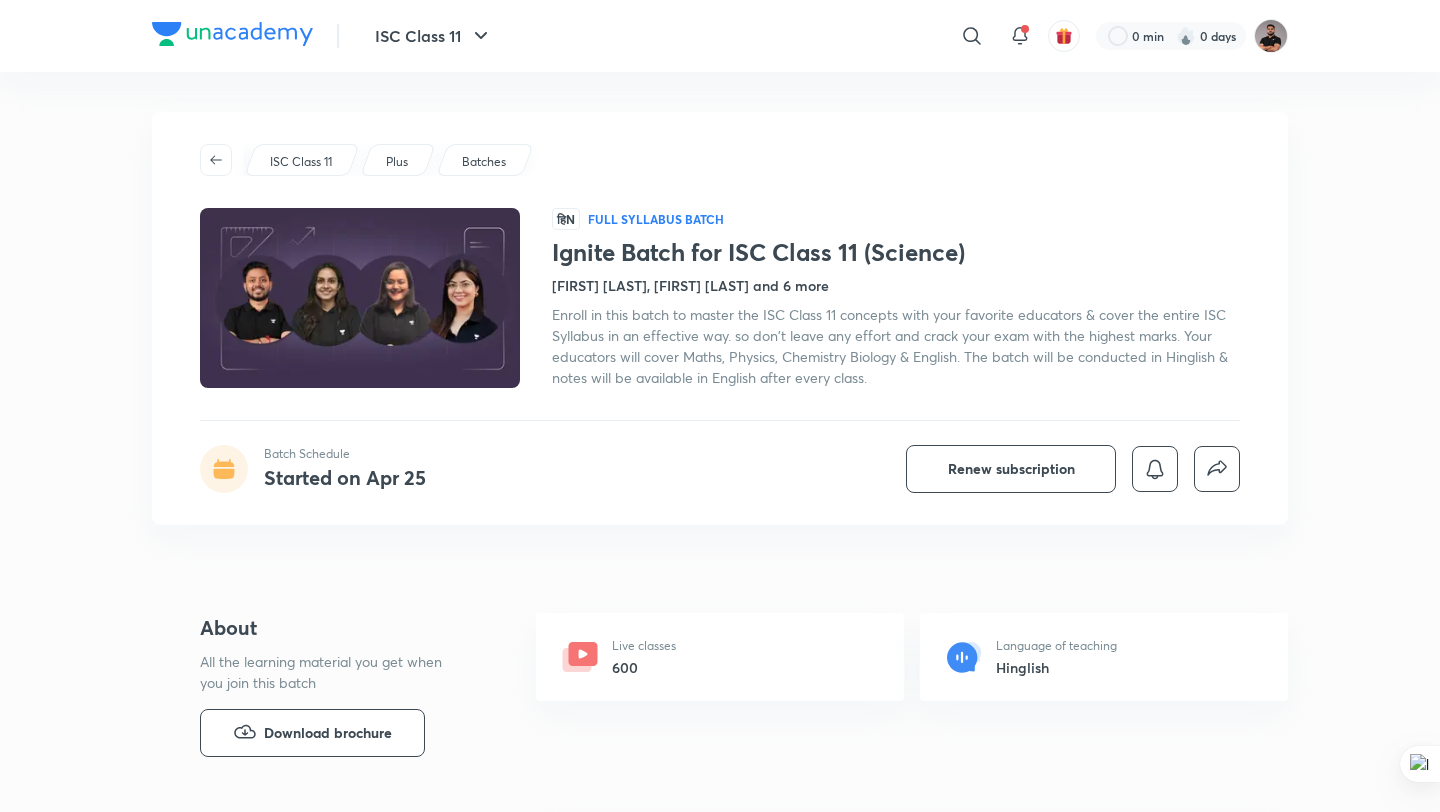 click on "[FIRST] [LAST], [FIRST] [LAST] and 6 more" at bounding box center (690, 285) 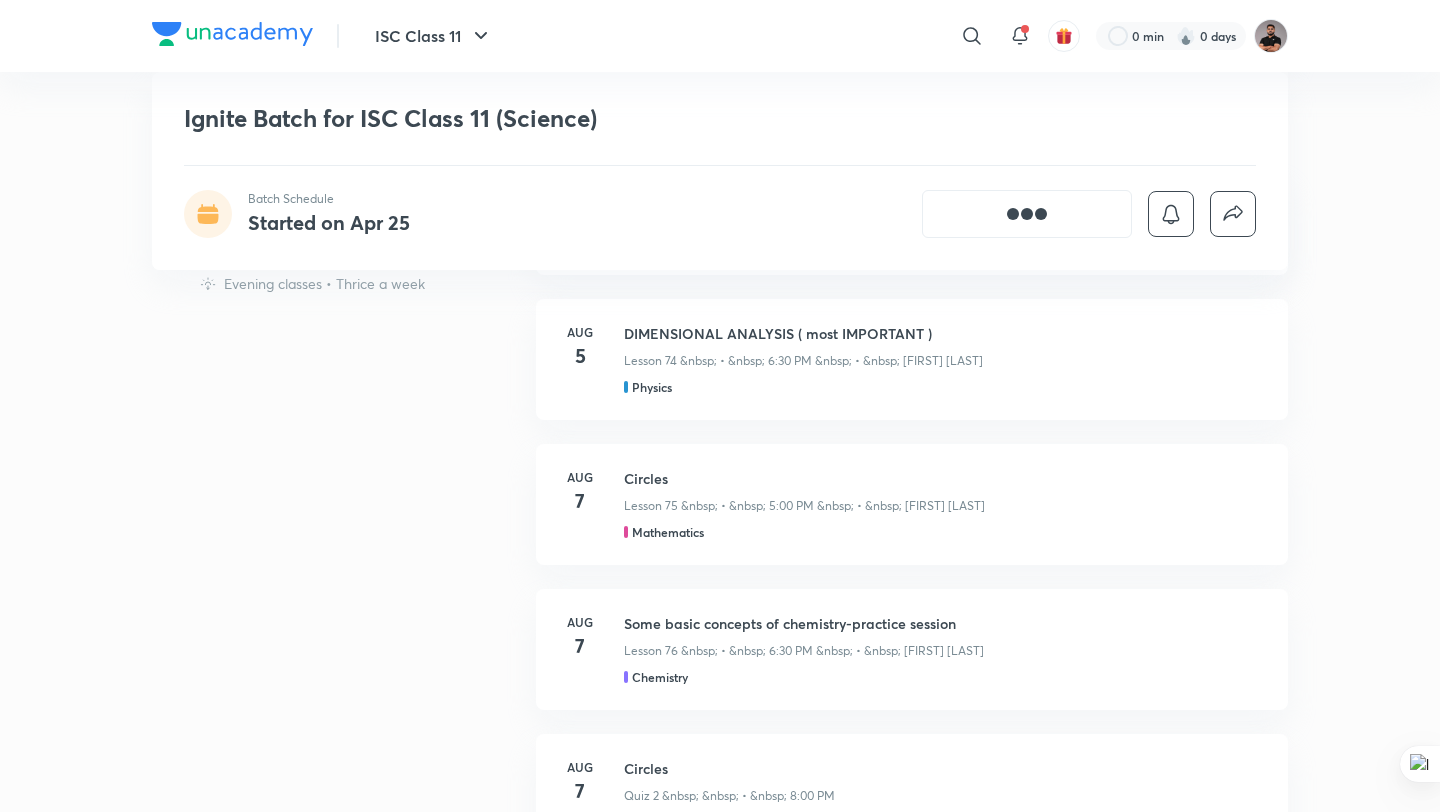 scroll, scrollTop: 0, scrollLeft: 0, axis: both 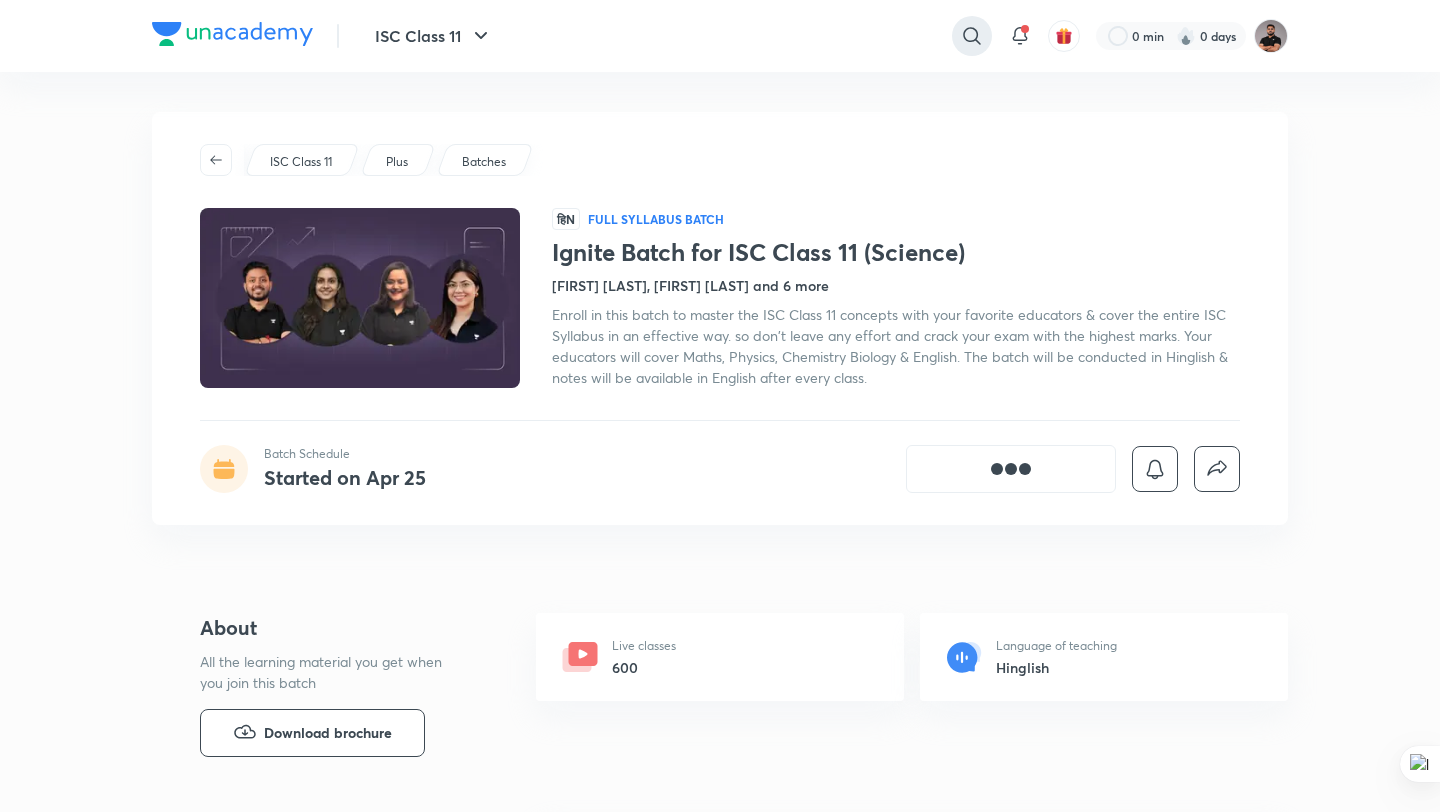 click 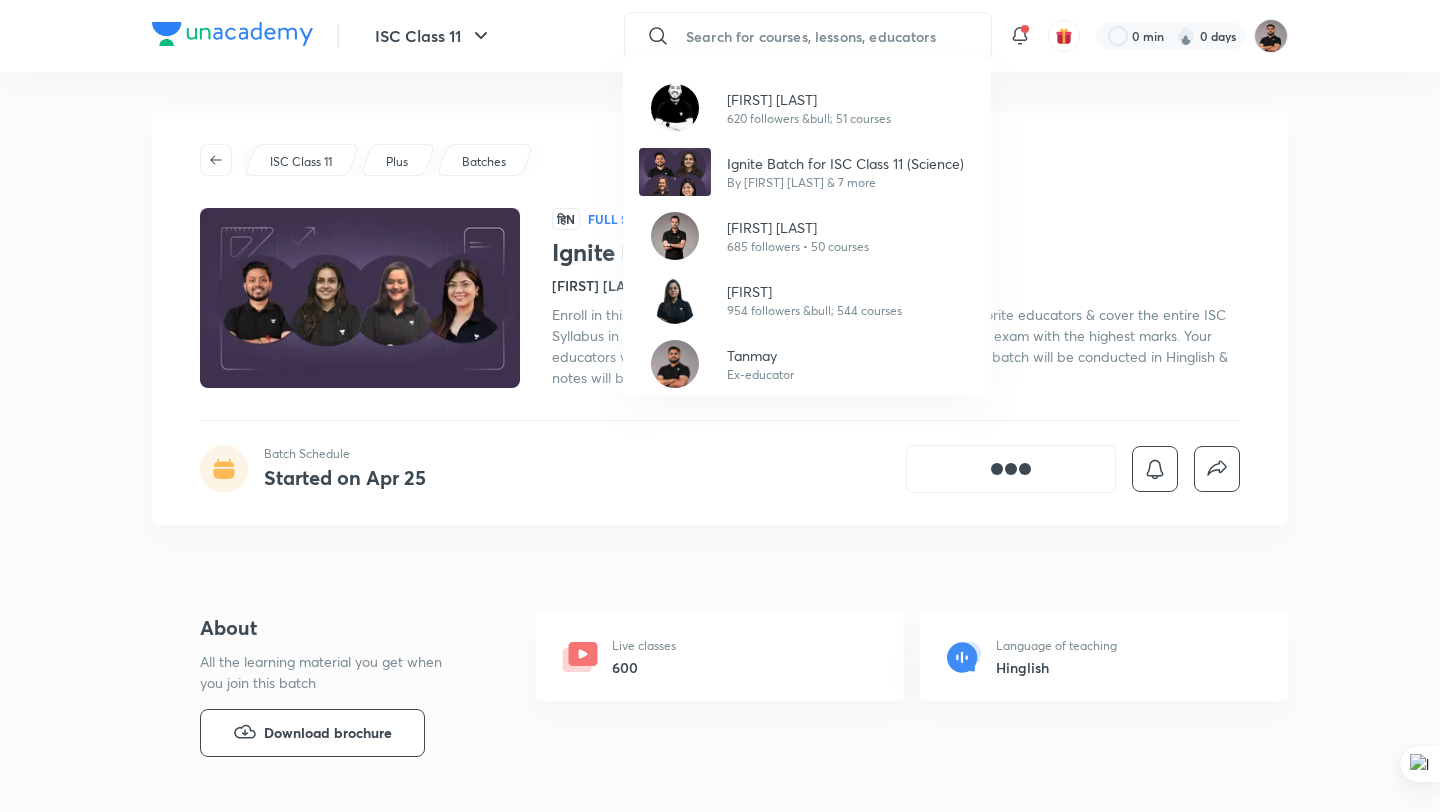click on "[FIRST] [LAST] 620 followers &bull; 51 courses Ignite Batch for ISC Class 11 (Science) By [FIRST] [LAST] & 7 more [FIRST] [LAST] 685 followers &bull; 50 courses [FIRST] 954 followers &bull; 544 courses [FIRST] &nbsp; Ex-educator" at bounding box center [720, 406] 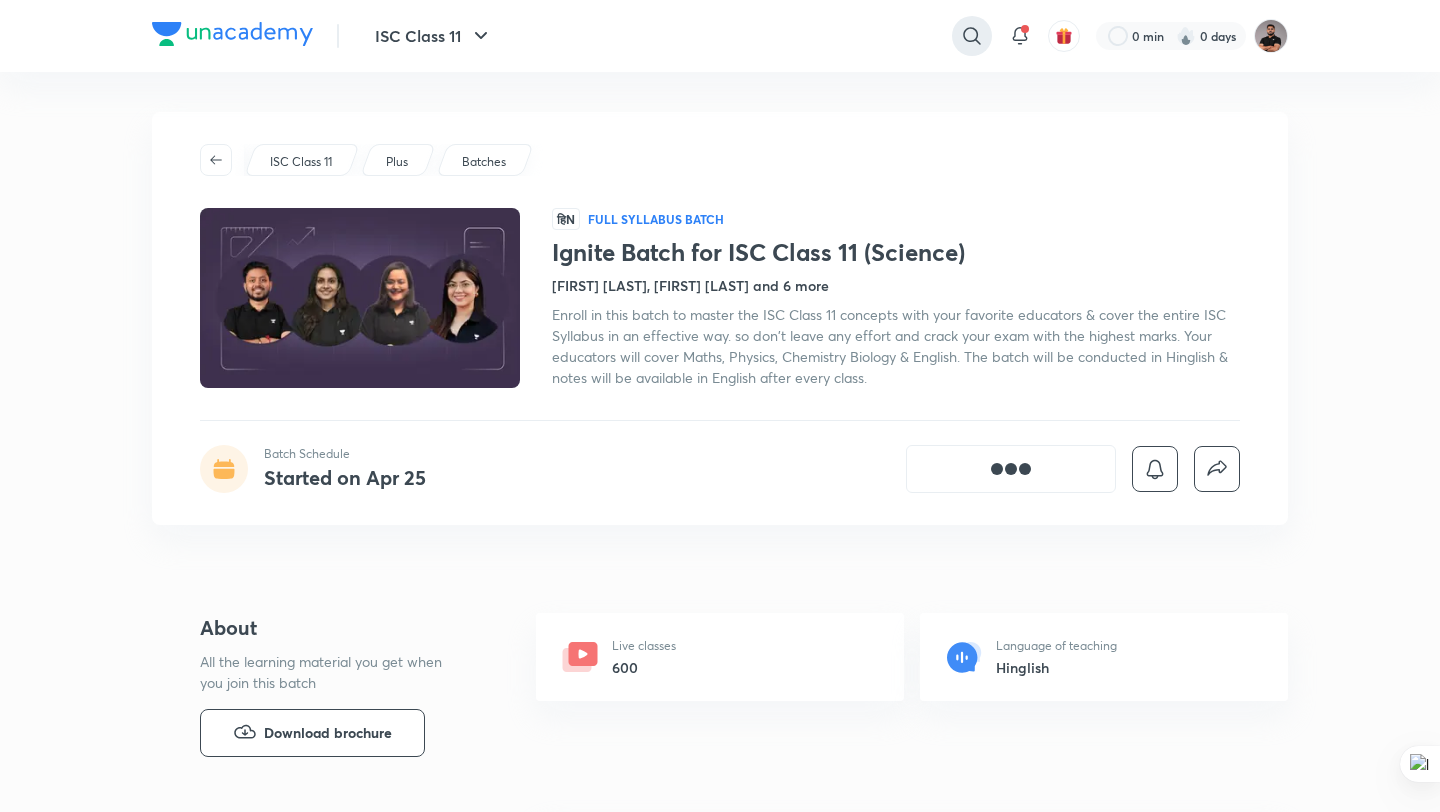 click 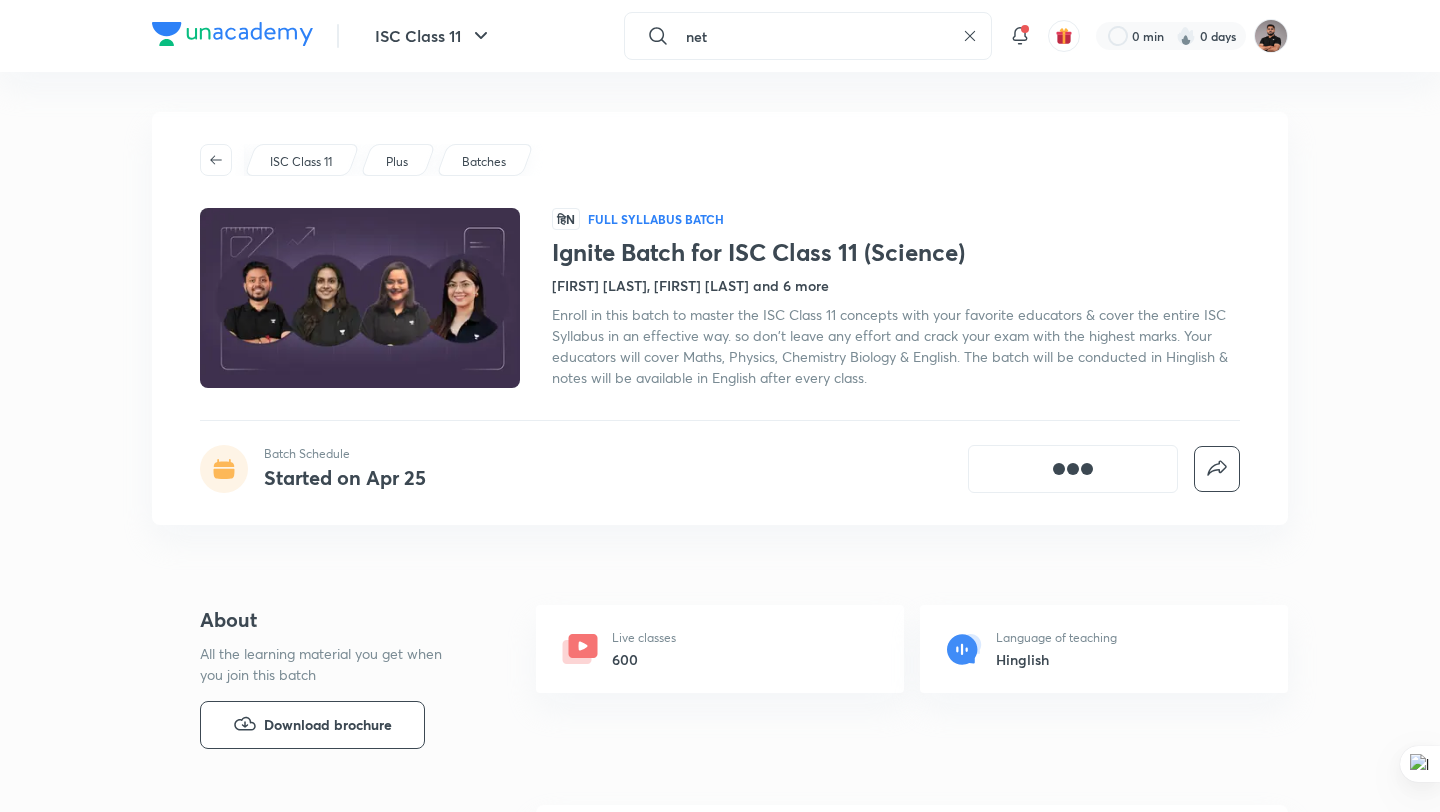 type on "net" 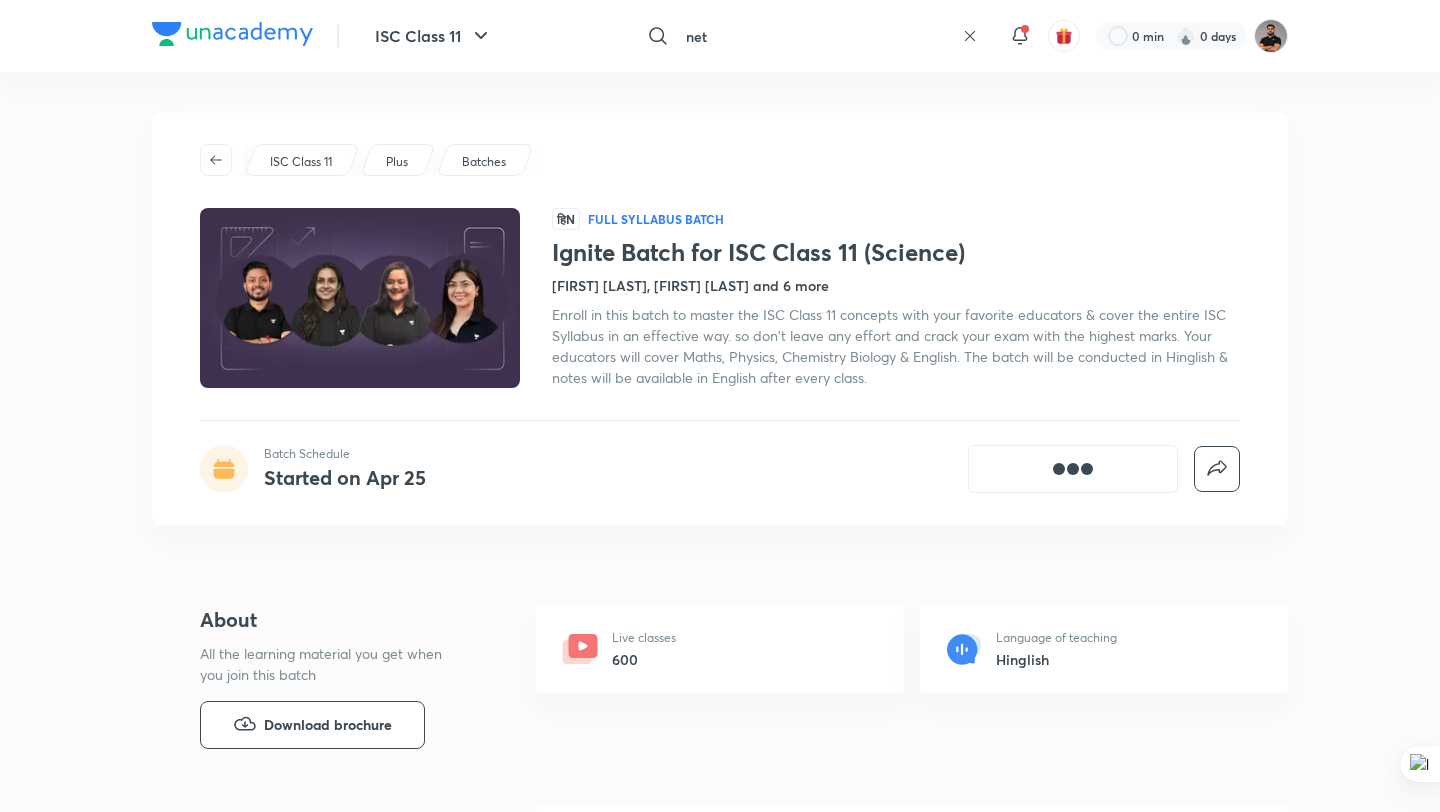 click on "net" at bounding box center (816, 36) 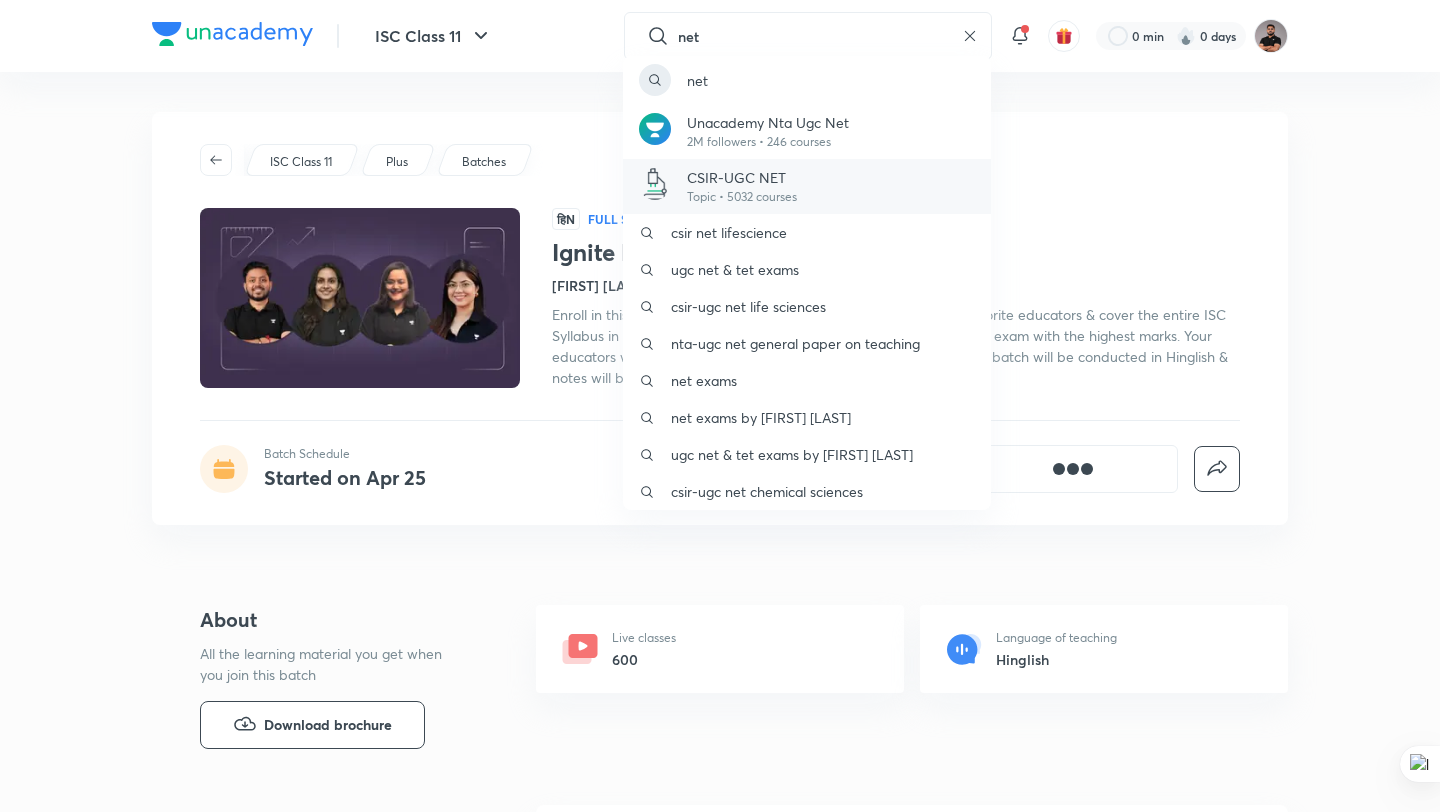 click on "CSIR-UGC NET Topic • 5032 courses" at bounding box center [807, 186] 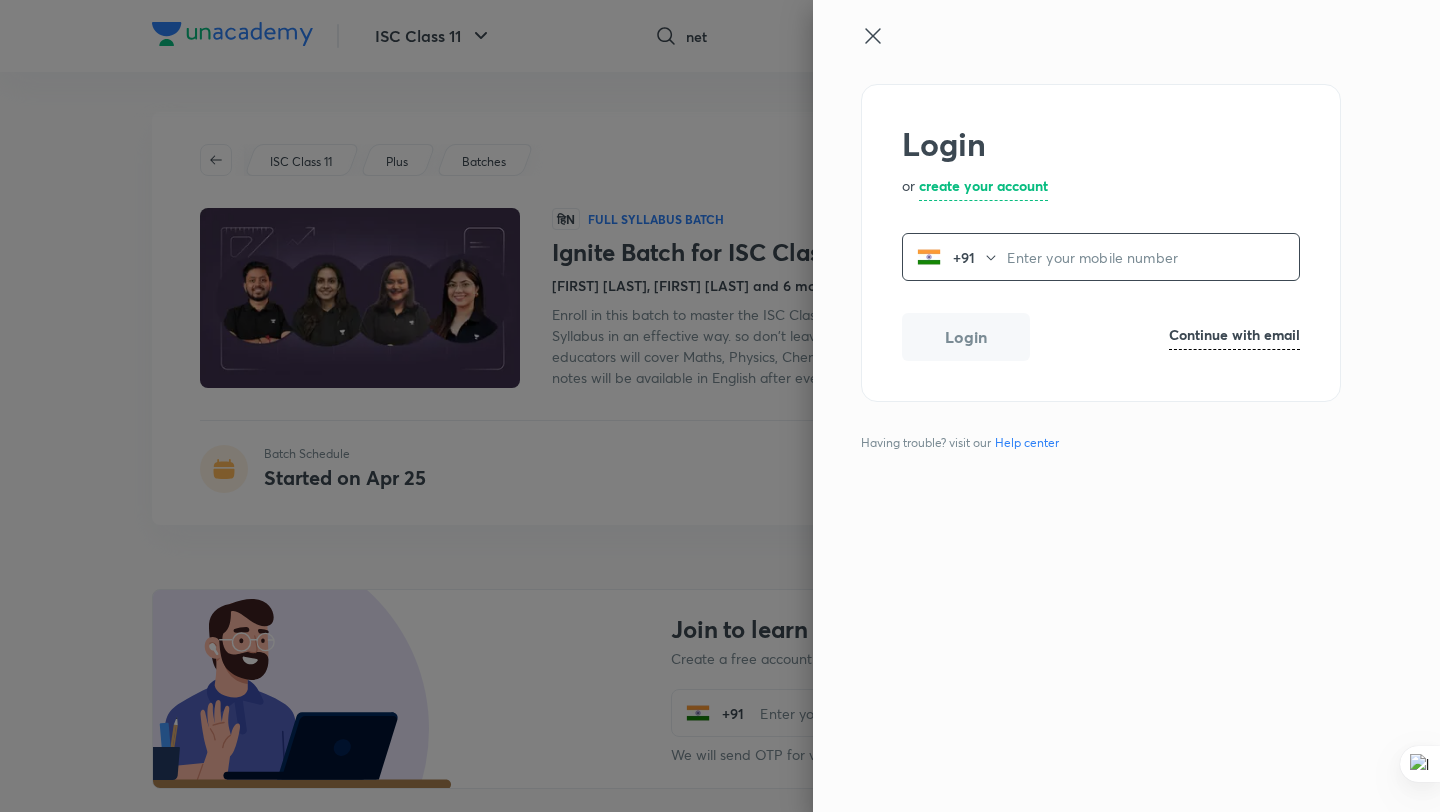 click at bounding box center [1153, 257] 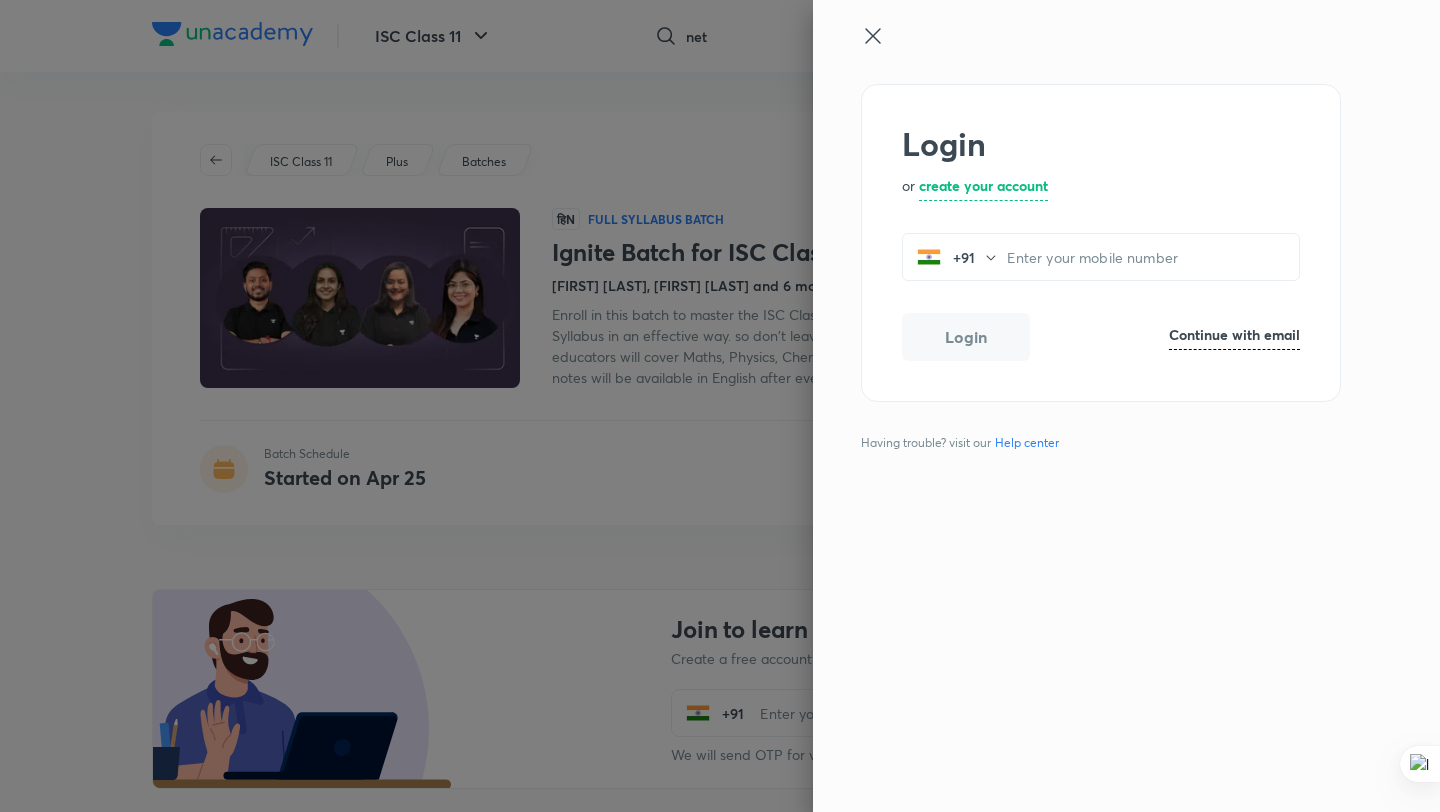 click at bounding box center (1093, 54) 